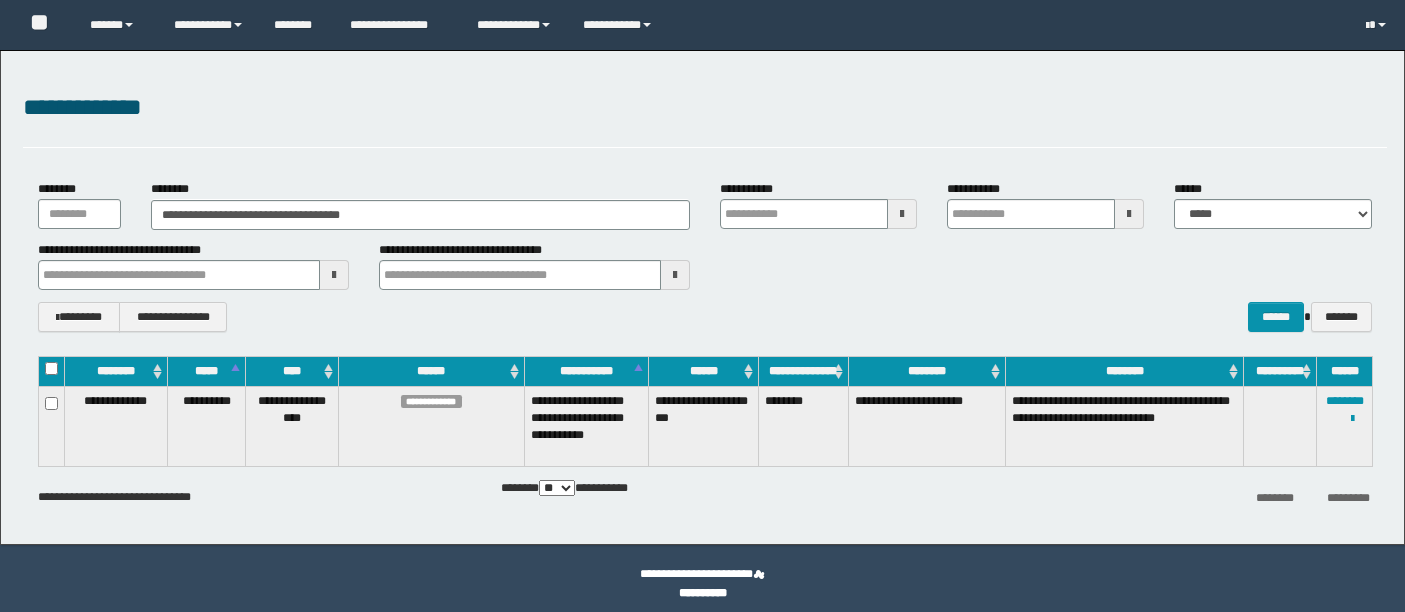 scroll, scrollTop: 0, scrollLeft: 0, axis: both 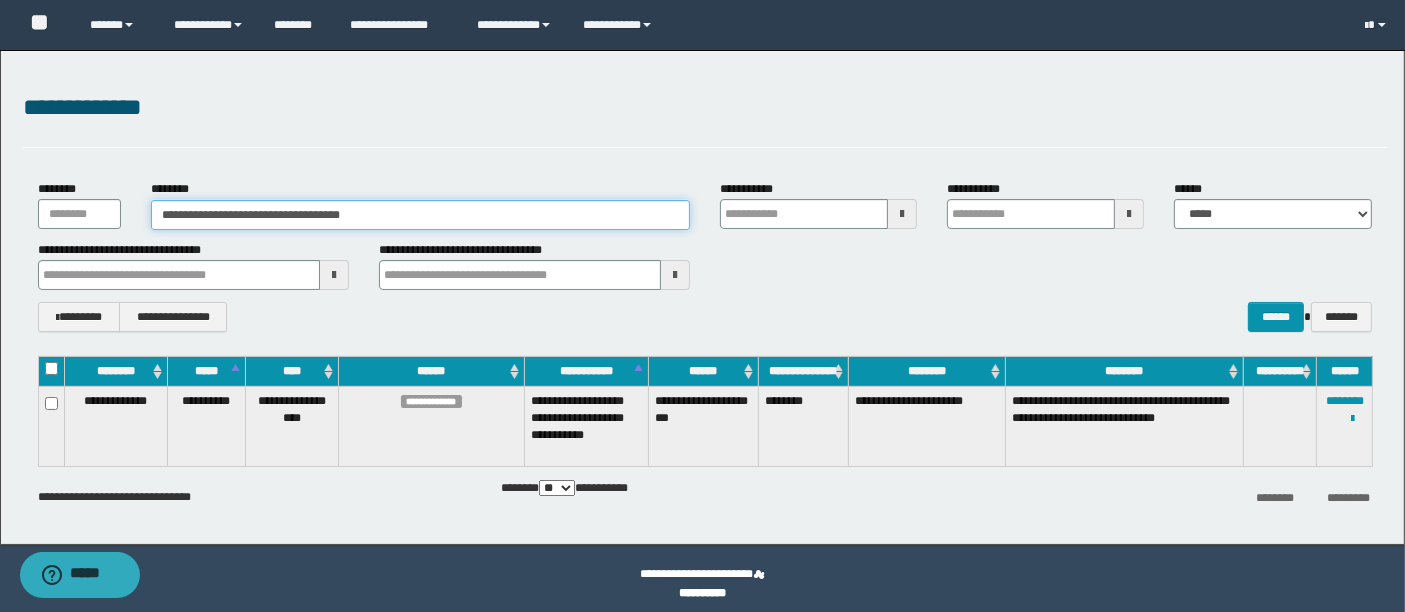 drag, startPoint x: 395, startPoint y: 209, endPoint x: 0, endPoint y: 187, distance: 395.61218 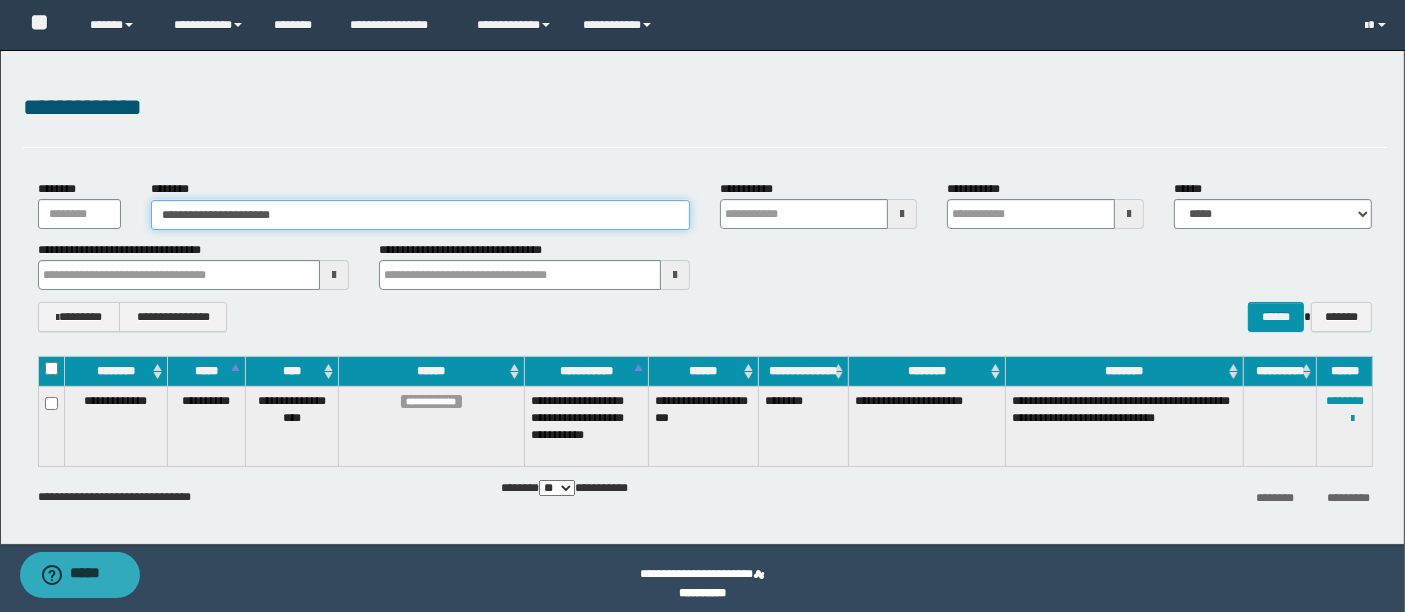 type on "**********" 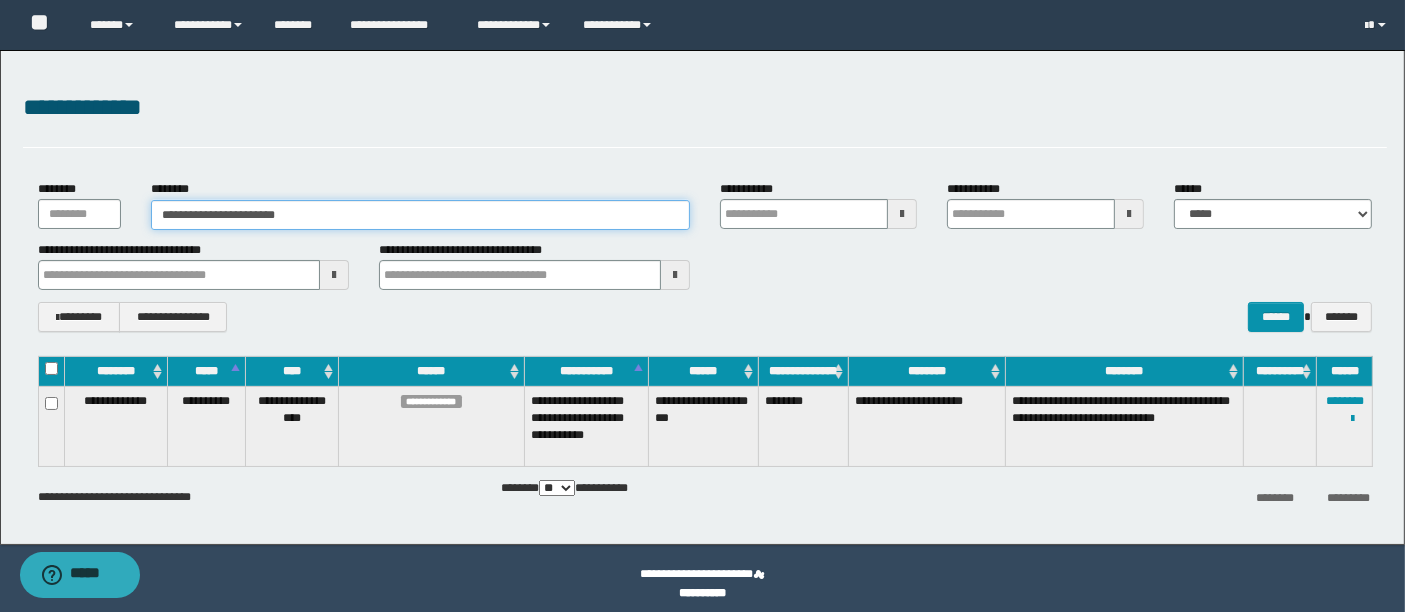 type on "**********" 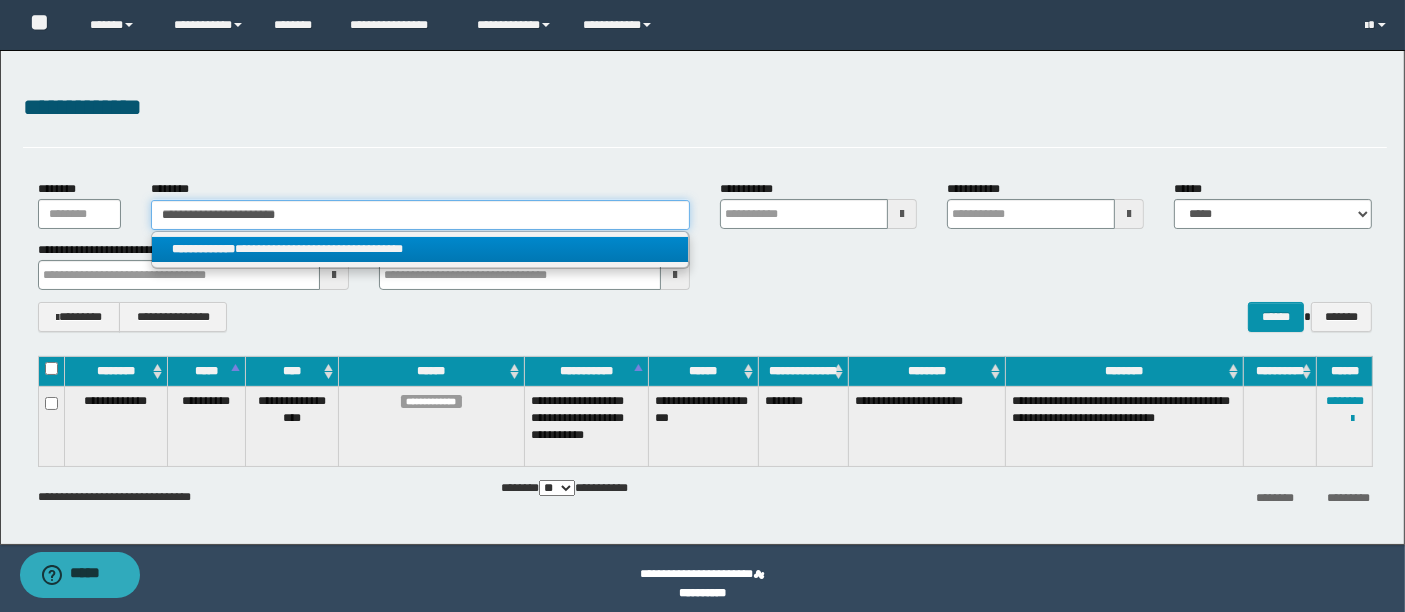 type on "**********" 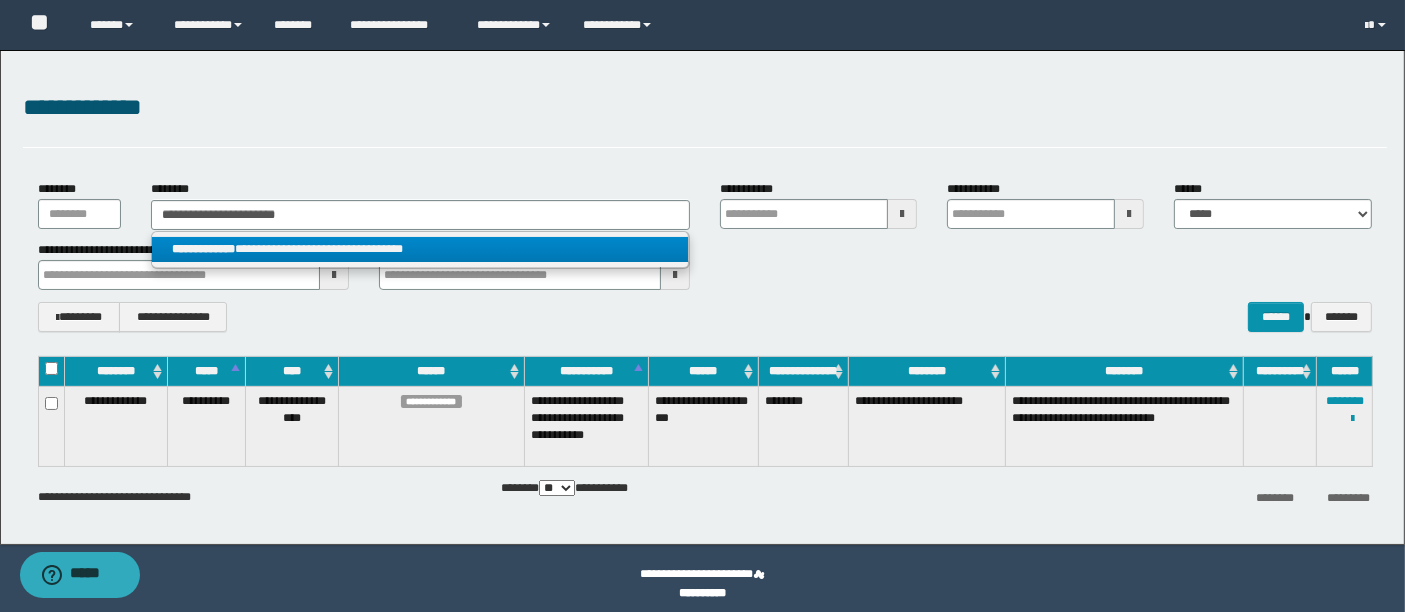 click on "**********" at bounding box center [420, 249] 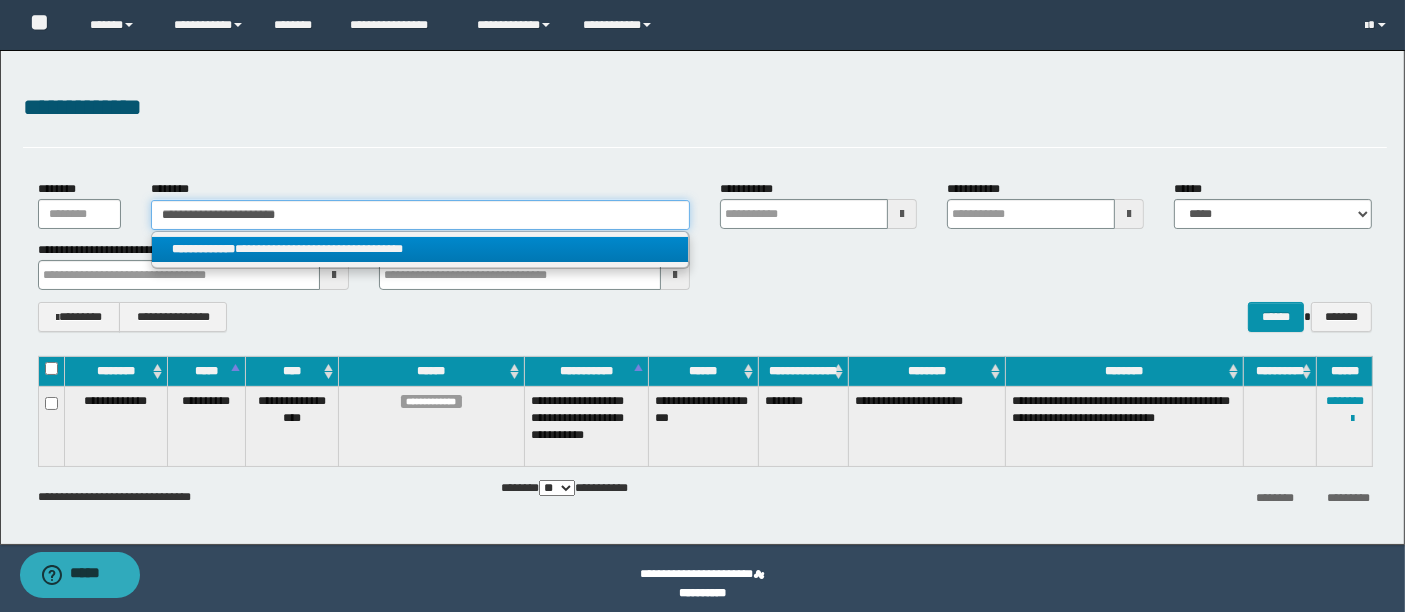 type 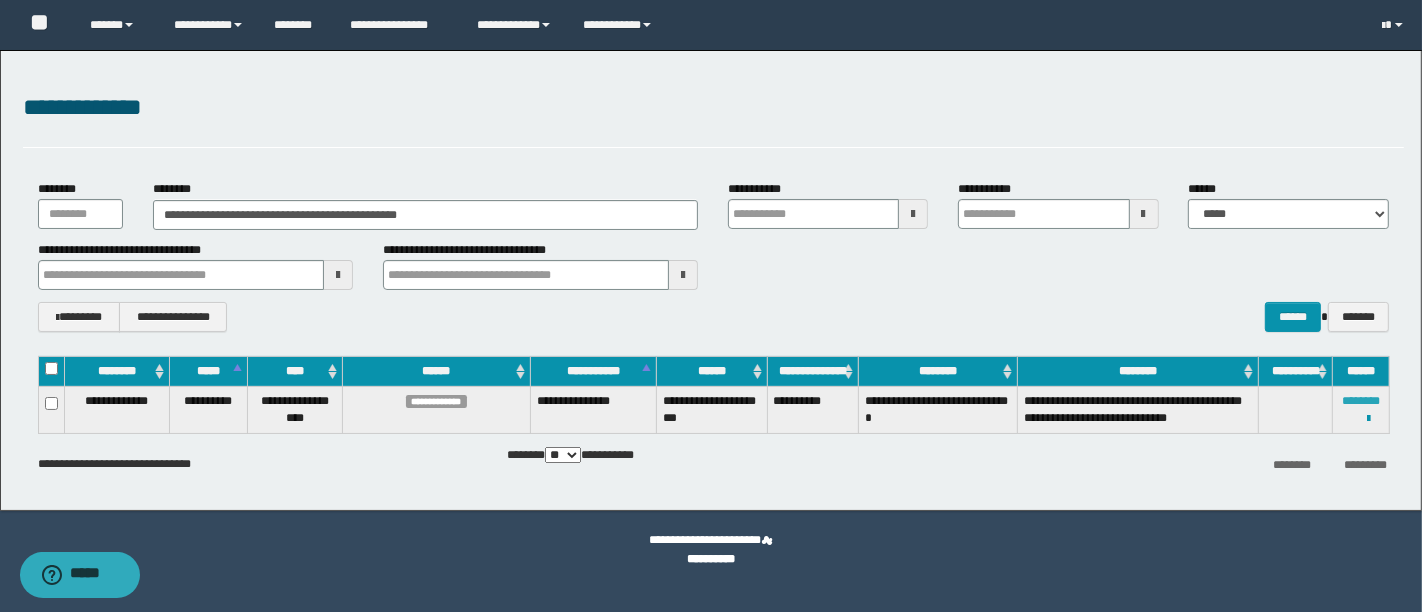 click on "********" at bounding box center [1361, 401] 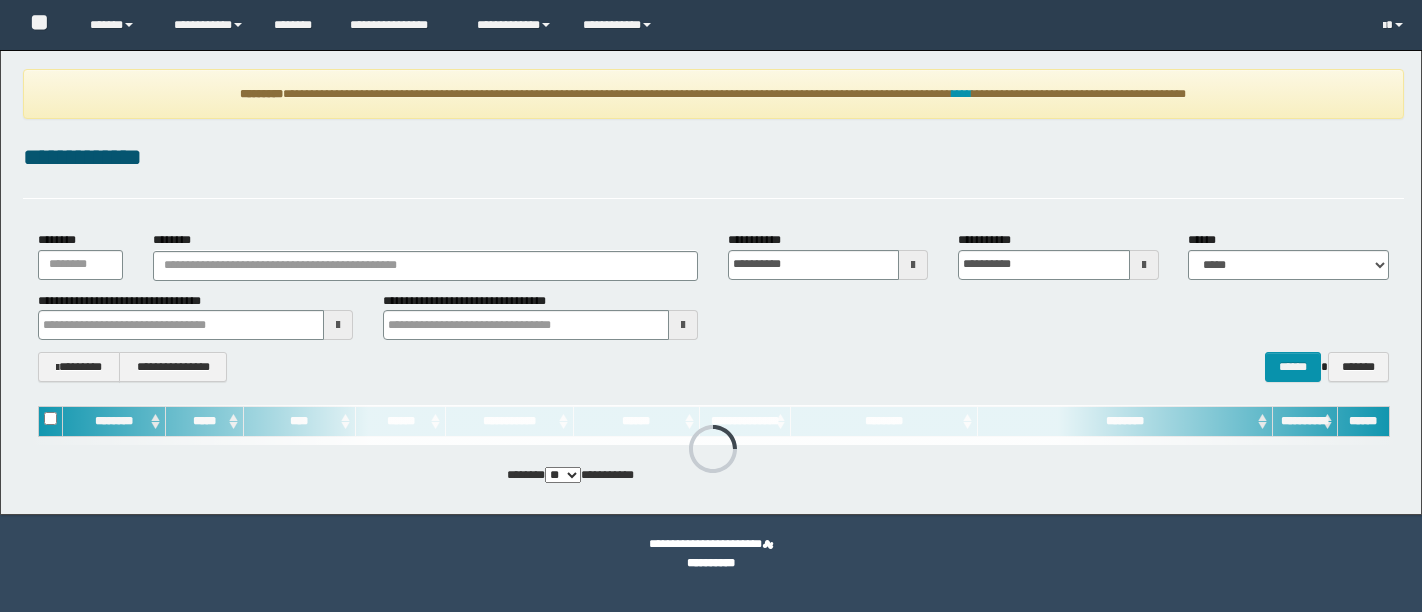 scroll, scrollTop: 0, scrollLeft: 0, axis: both 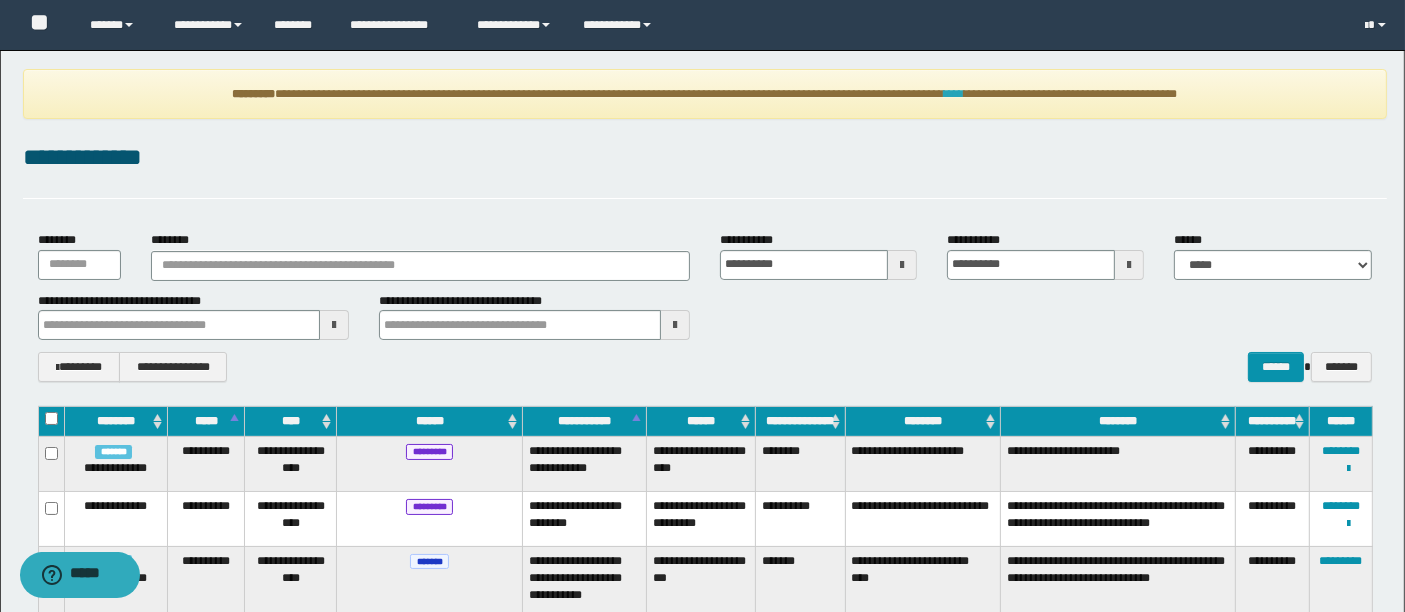 click on "****" at bounding box center (954, 94) 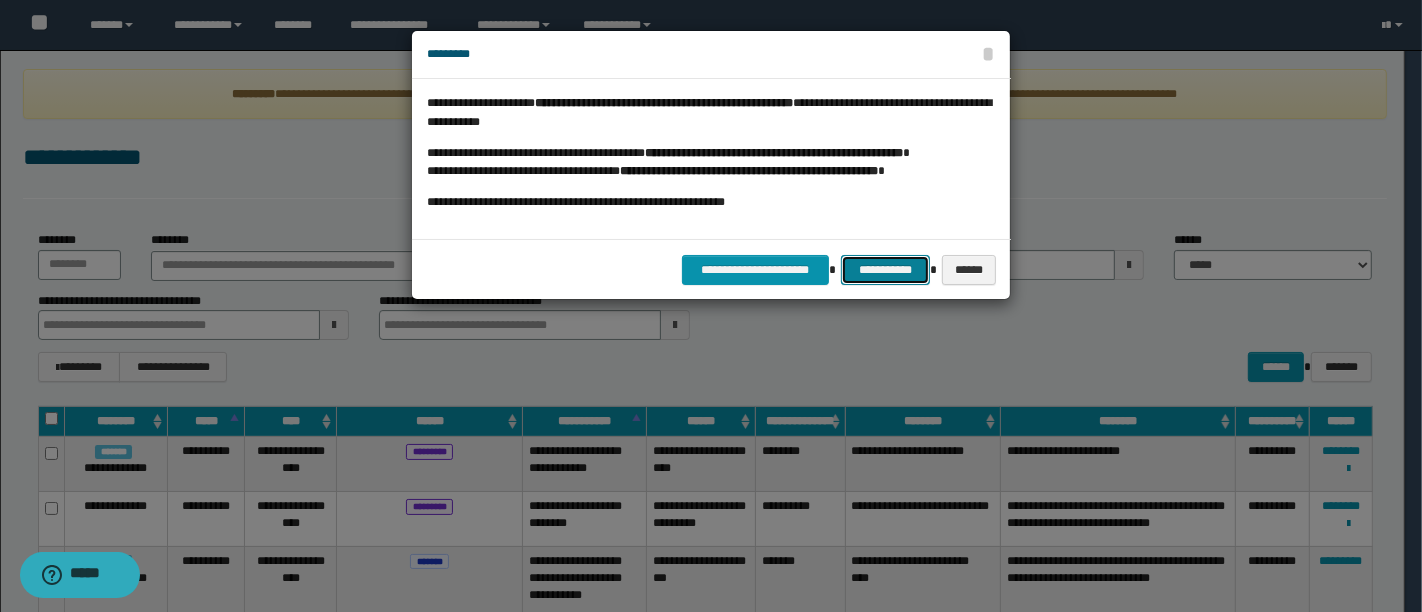 click on "**********" at bounding box center [885, 269] 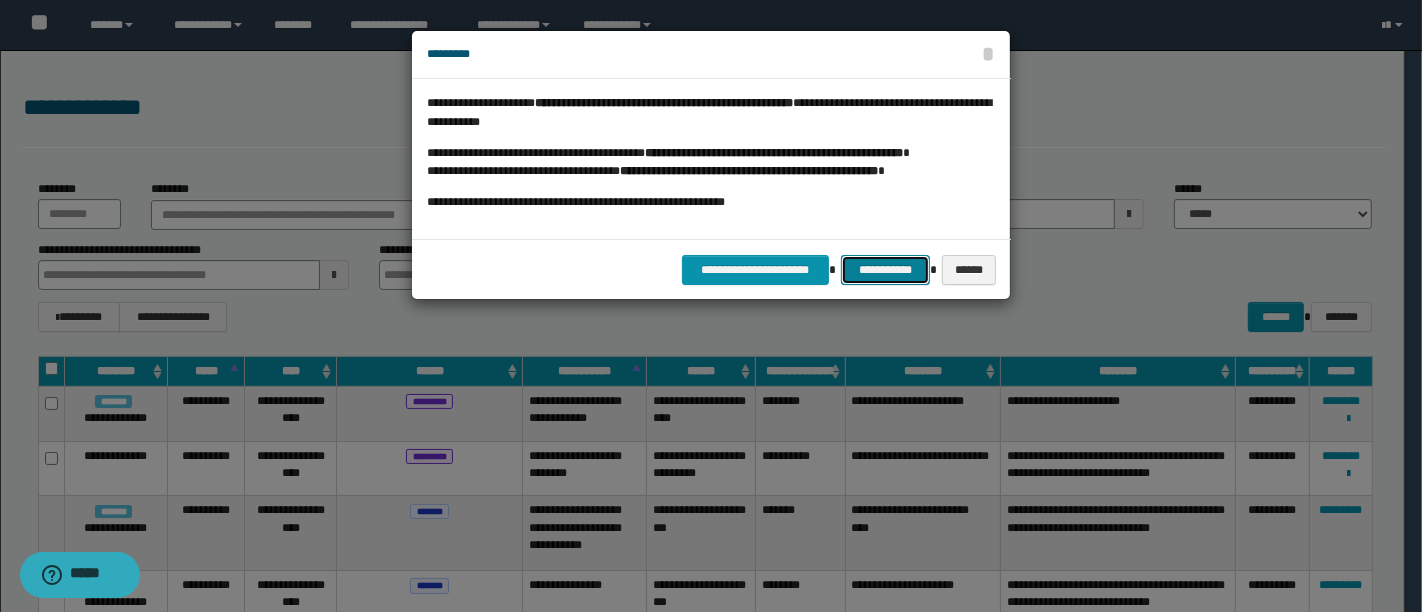 click on "**********" at bounding box center [885, 269] 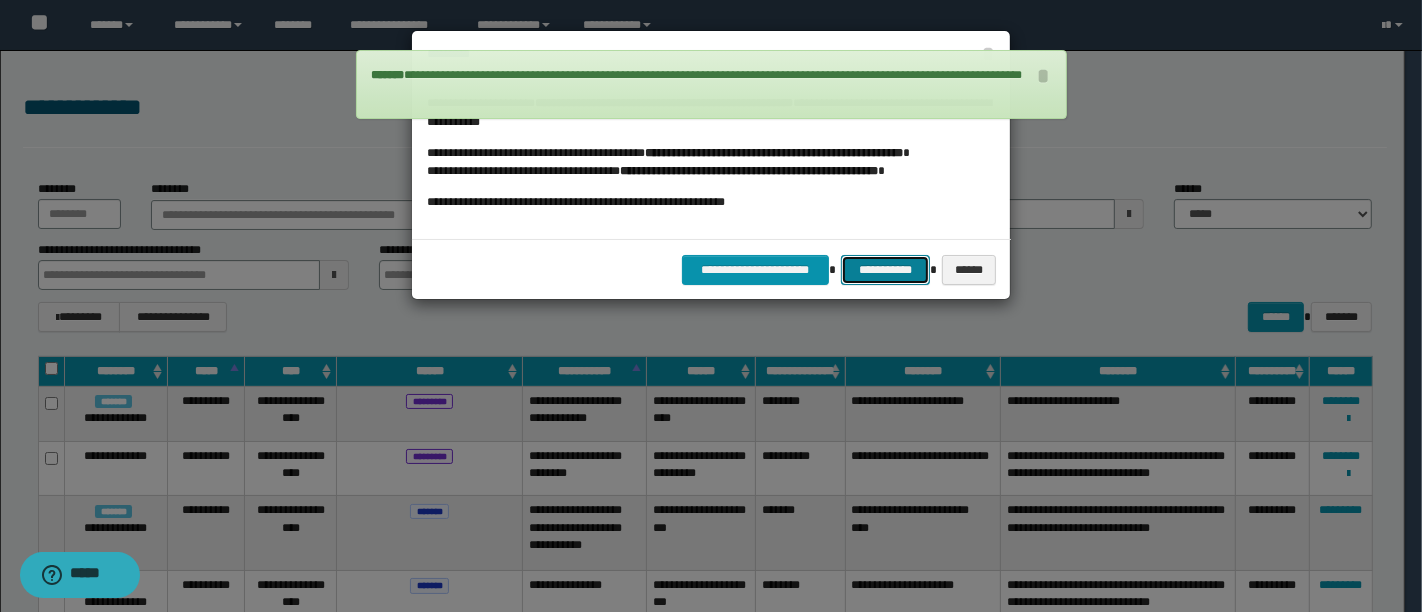 click on "**********" at bounding box center (885, 269) 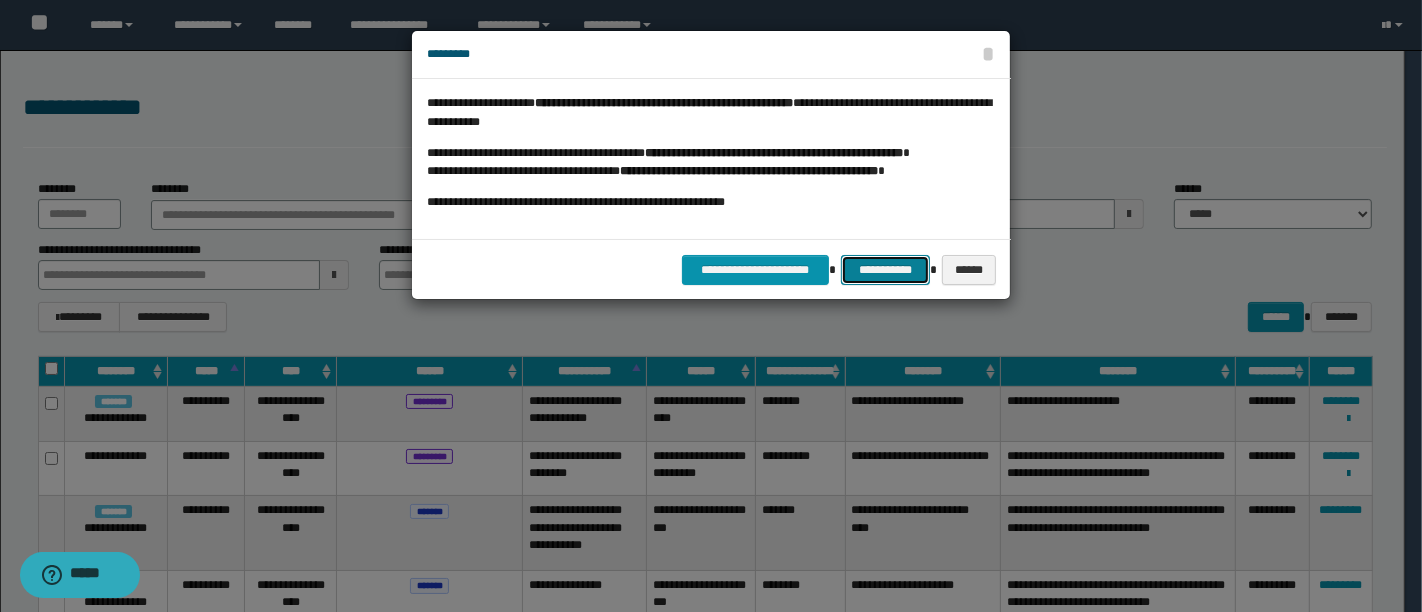 click on "**********" at bounding box center (885, 269) 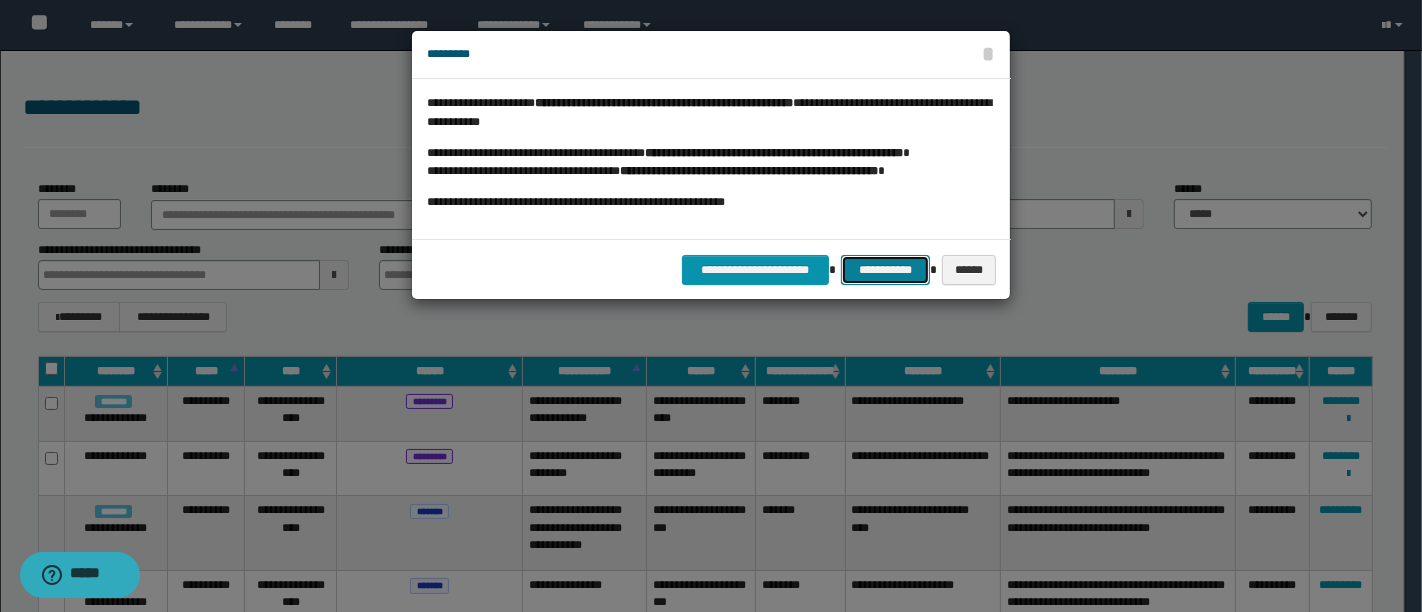 click on "**********" at bounding box center (885, 269) 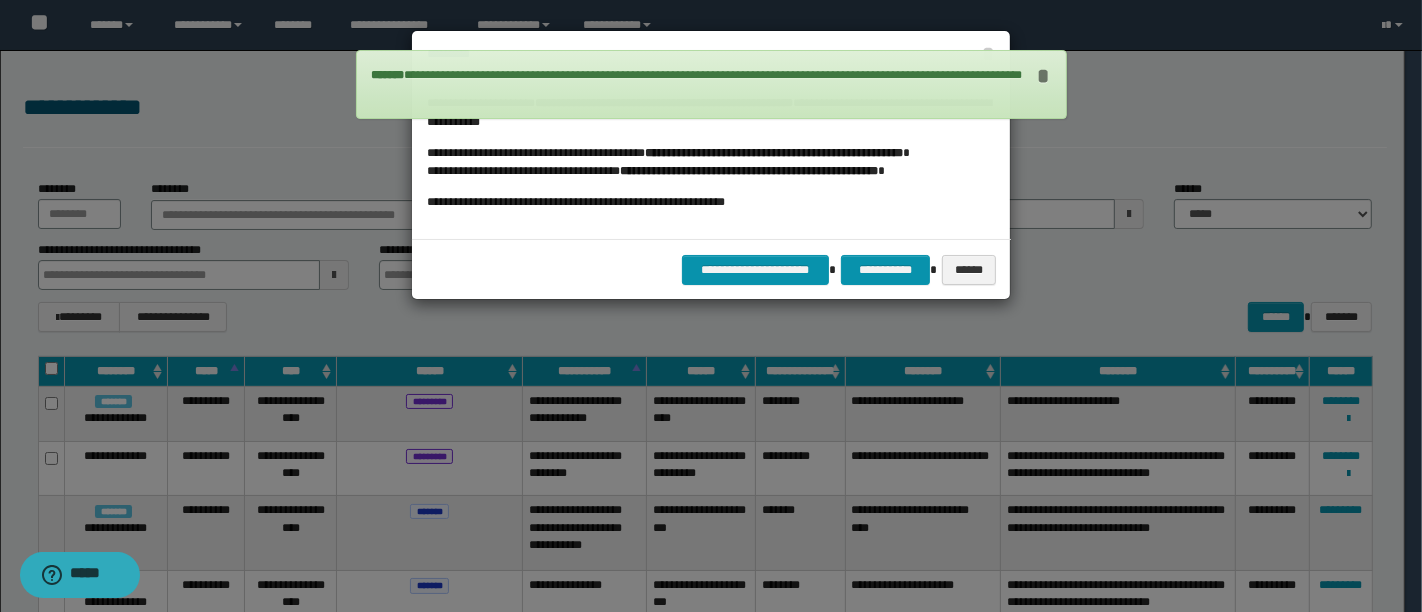 click on "*" at bounding box center (1043, 76) 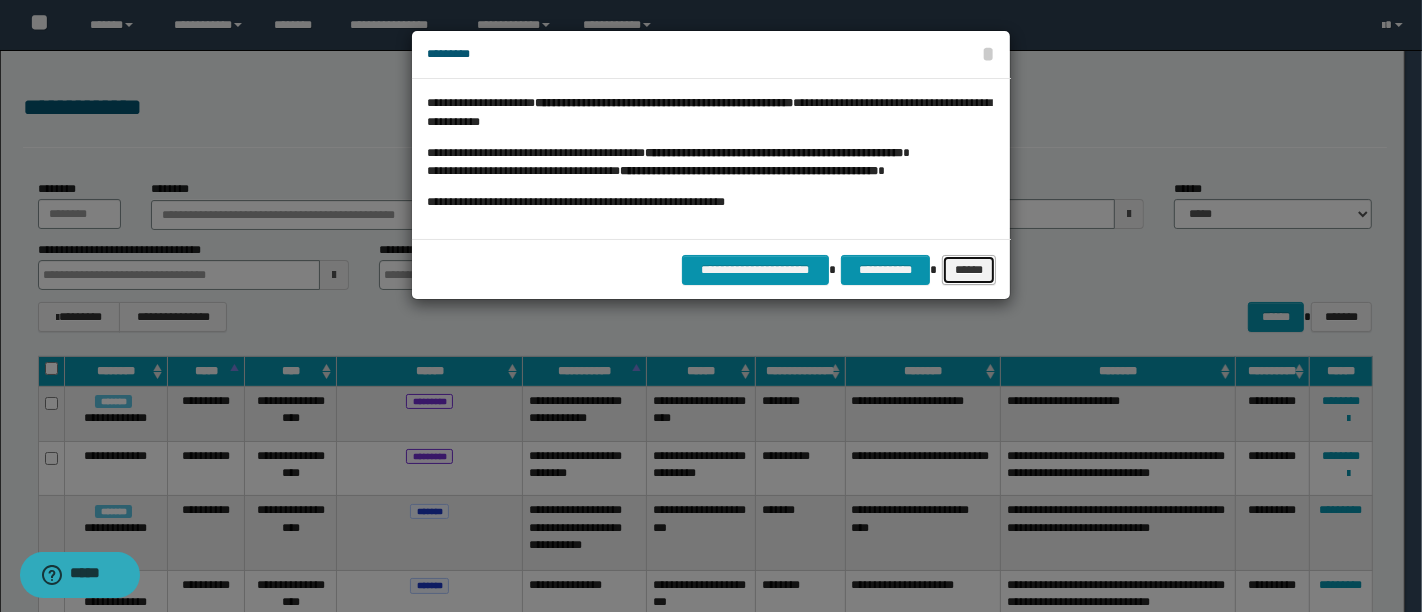 click on "******" at bounding box center (969, 269) 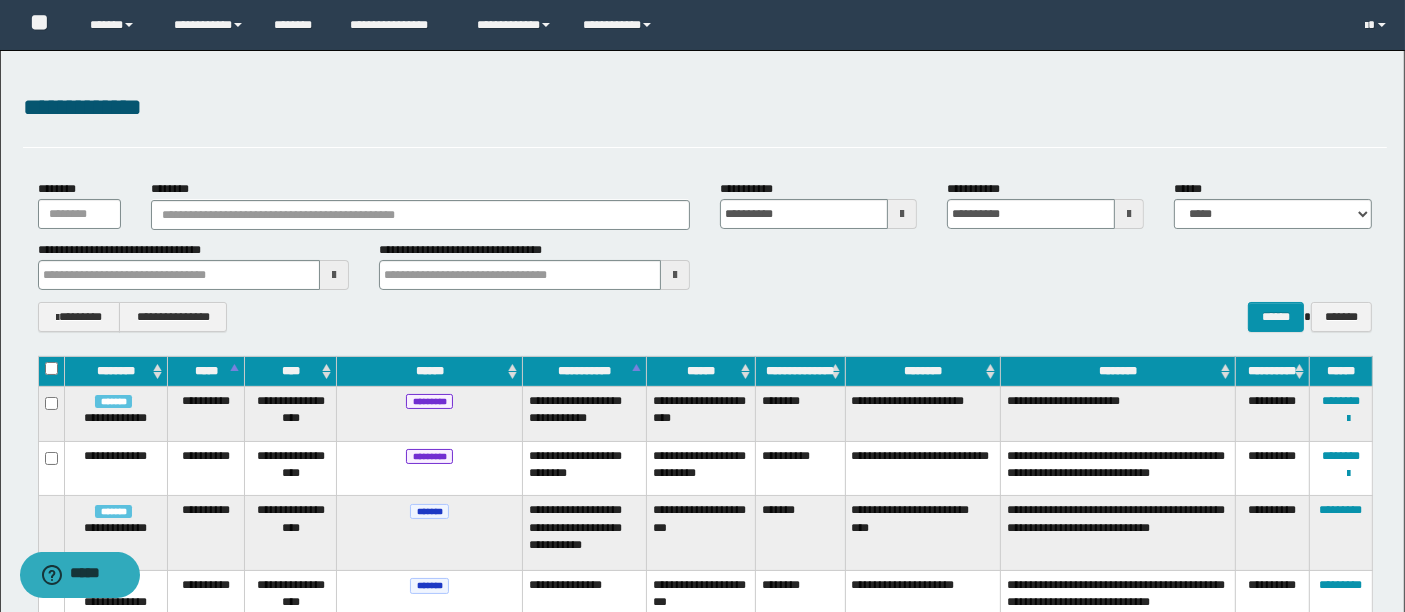 click on "**********" at bounding box center [705, 108] 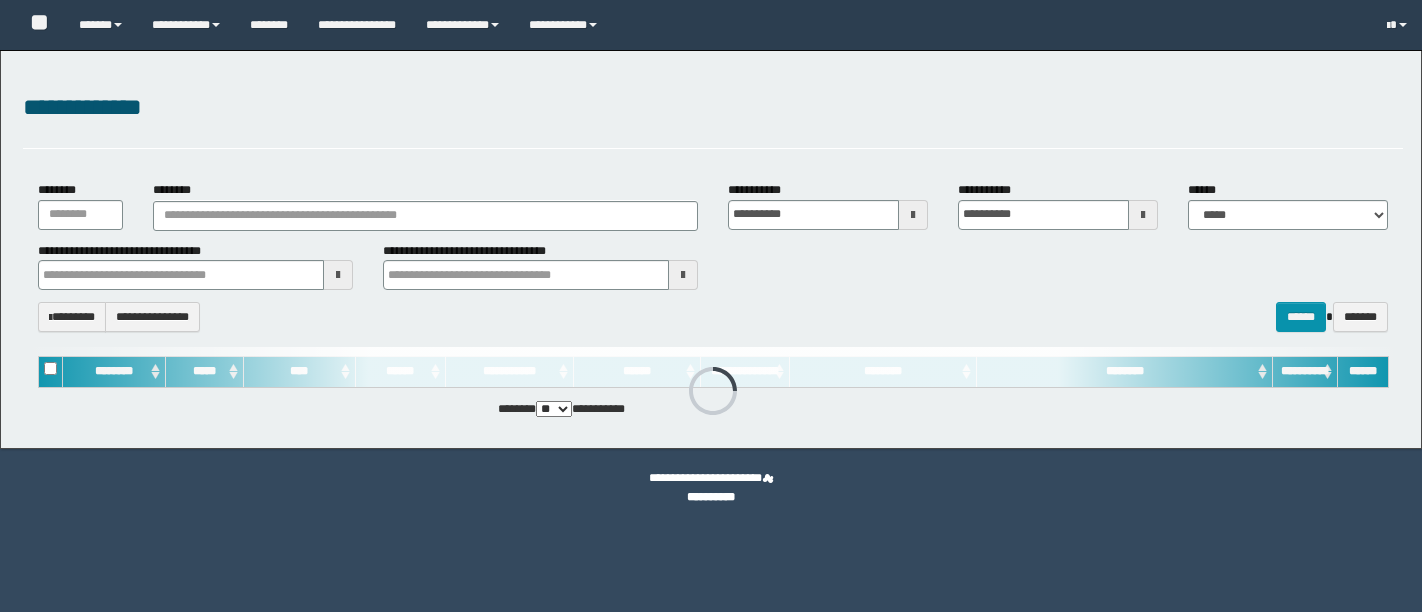 scroll, scrollTop: 0, scrollLeft: 0, axis: both 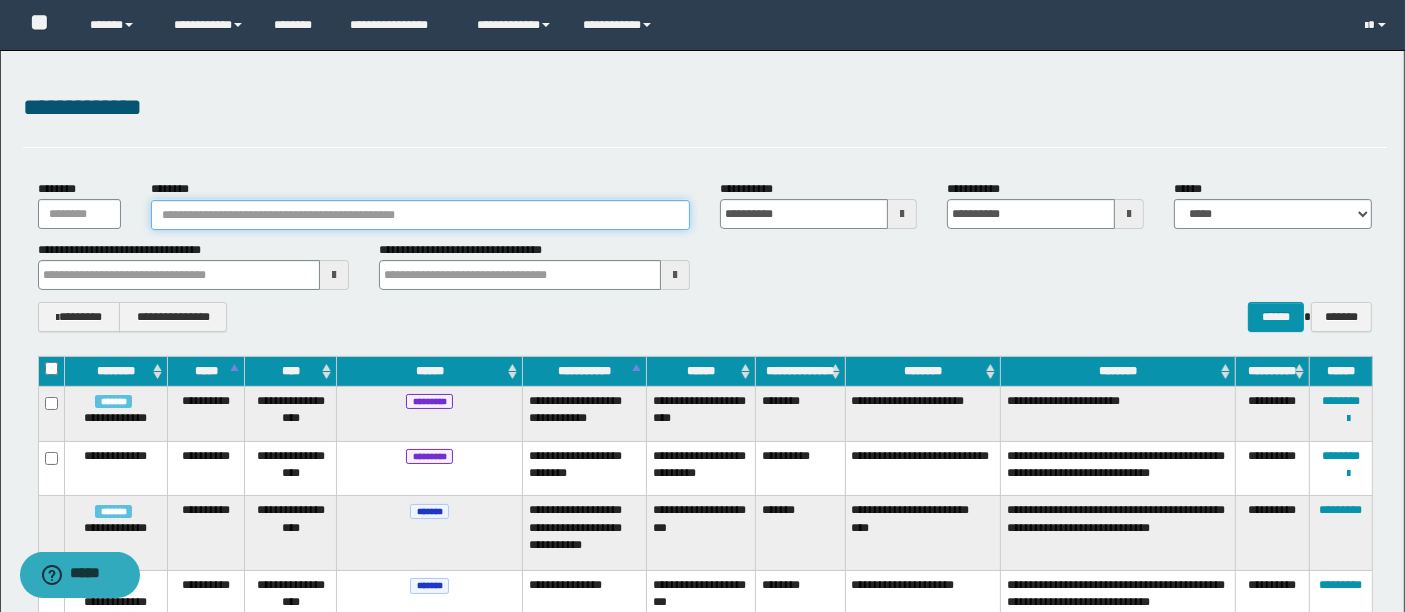 click on "********" at bounding box center [420, 215] 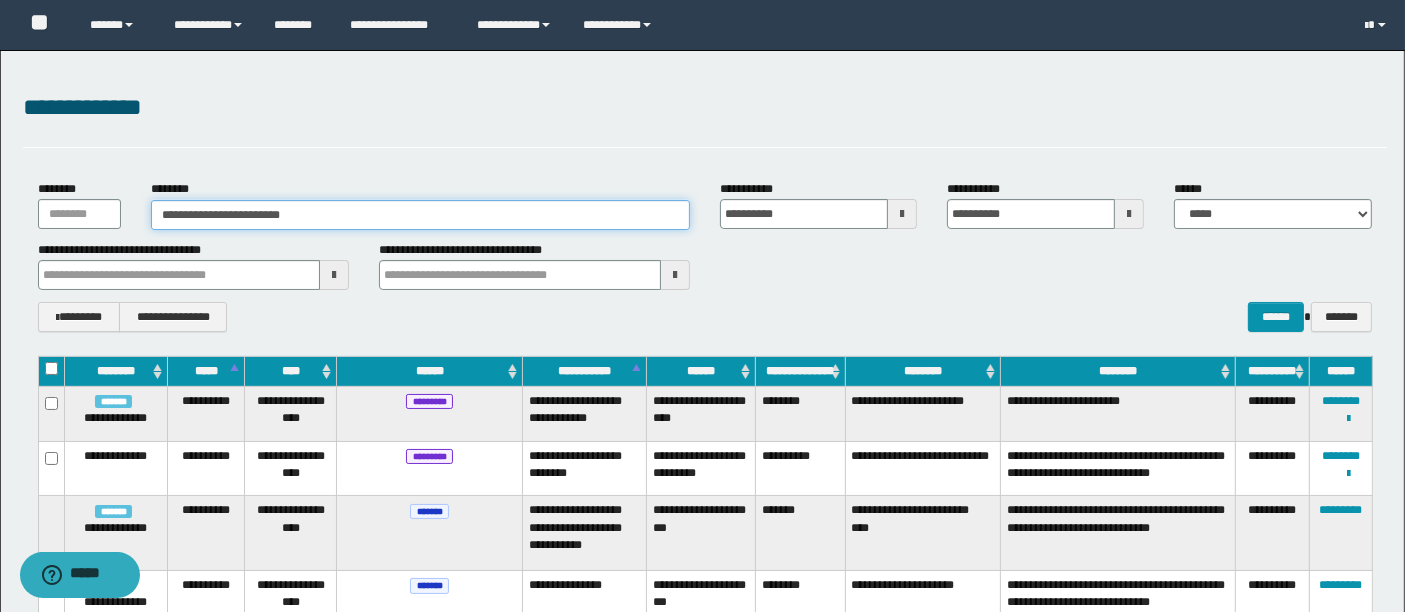 type on "**********" 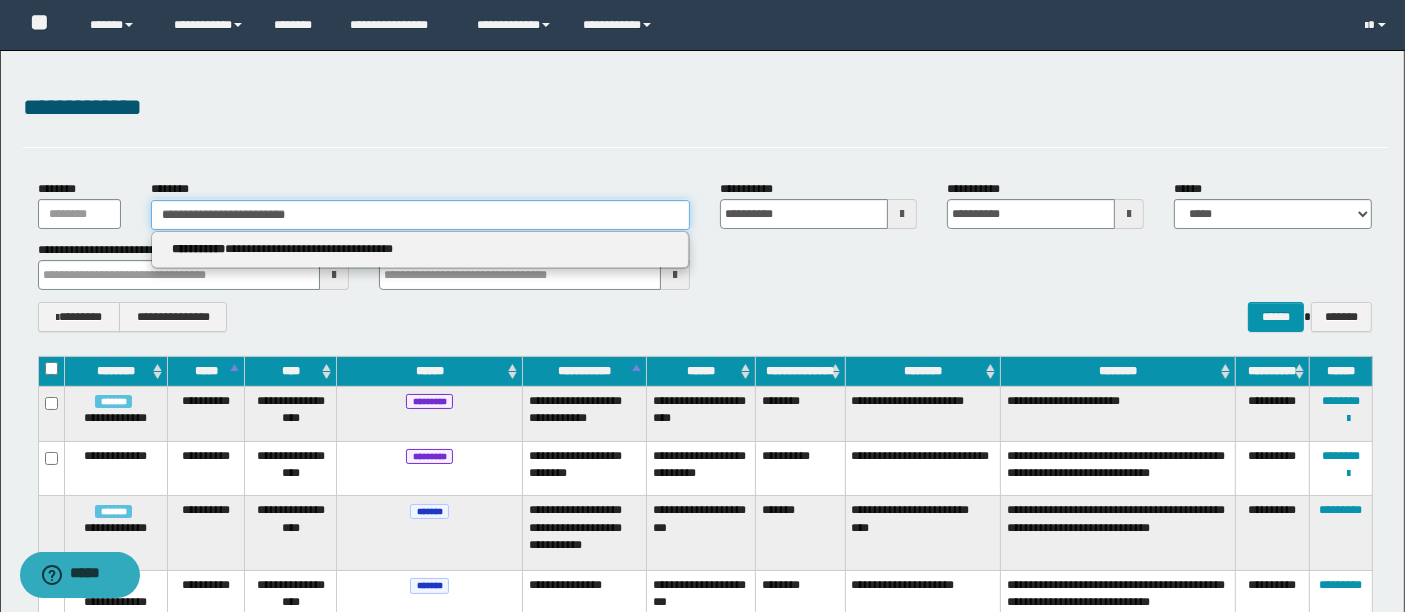 type on "**********" 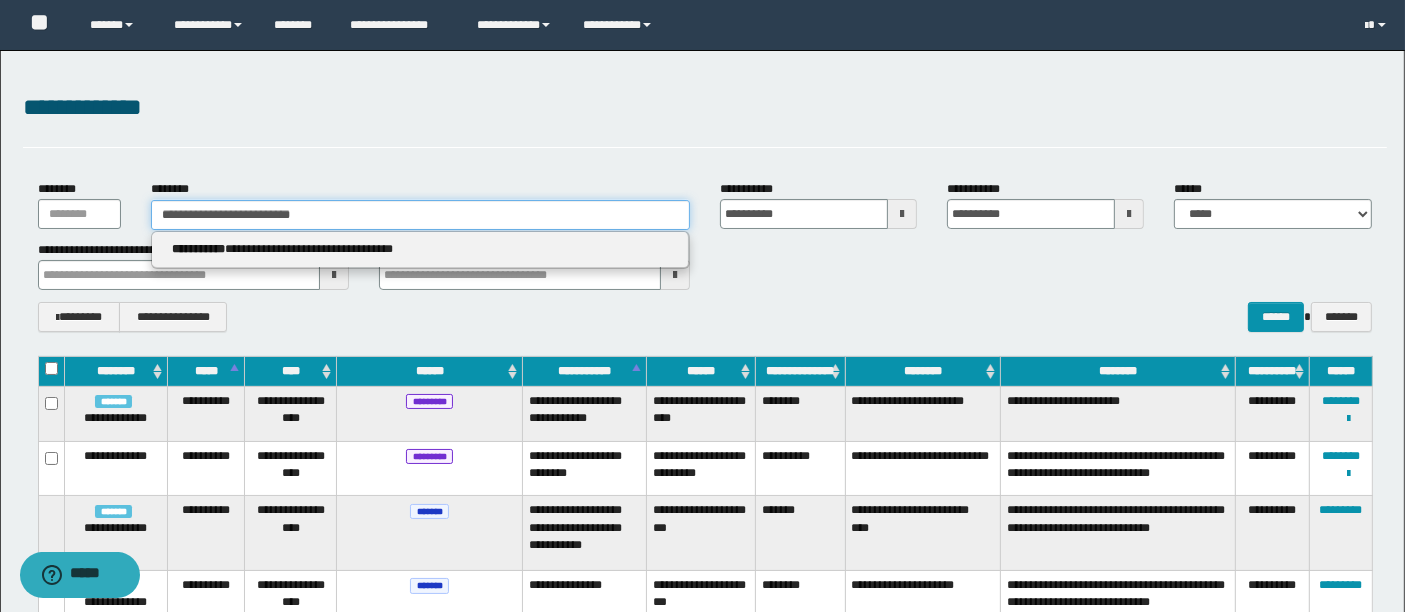 type 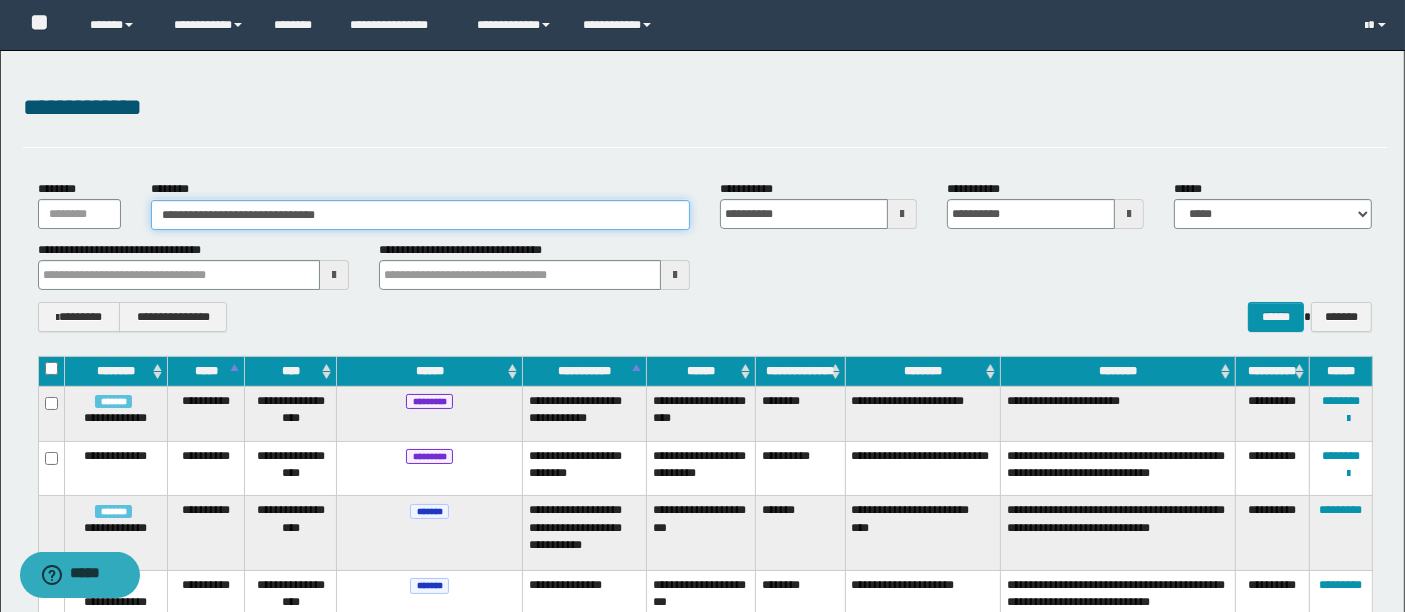 type on "**********" 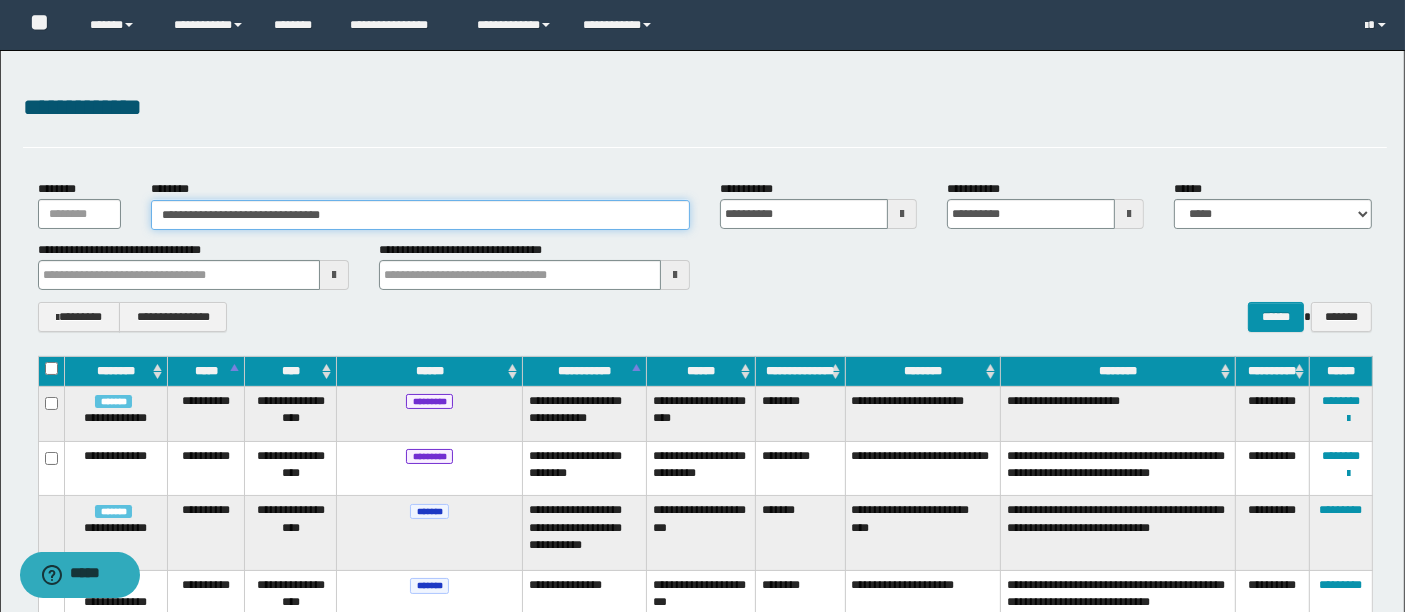 type on "**********" 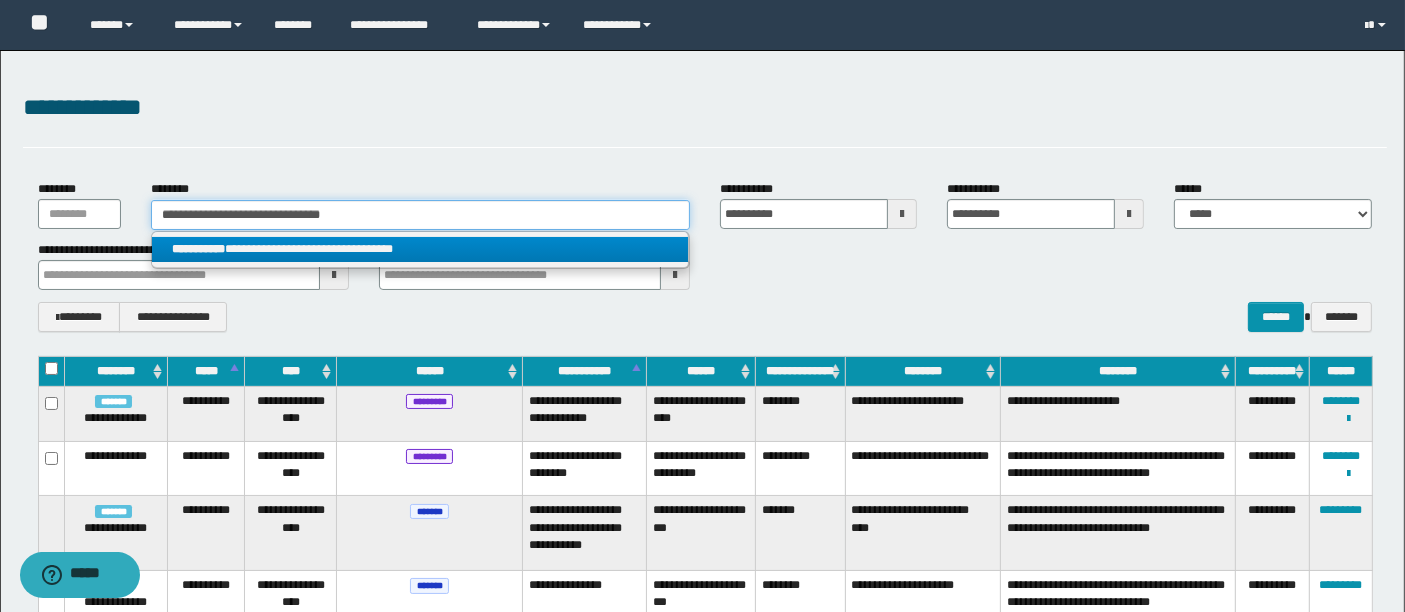 type on "**********" 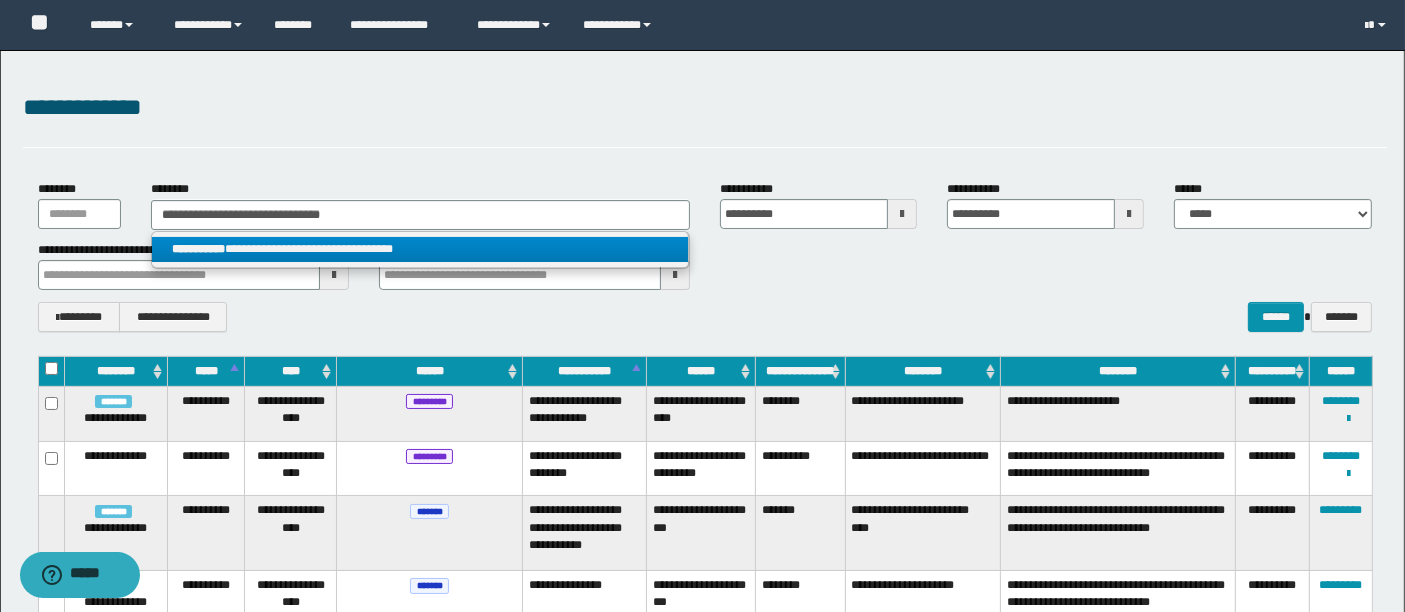 click on "**********" at bounding box center [419, 249] 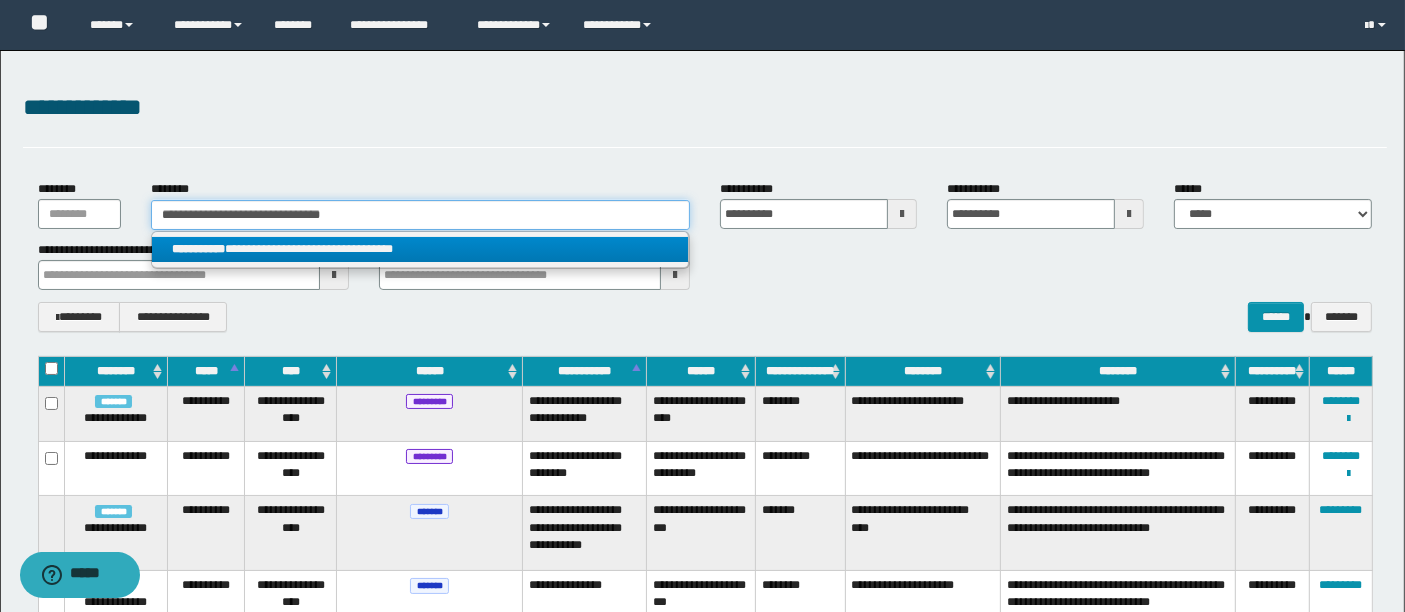 type 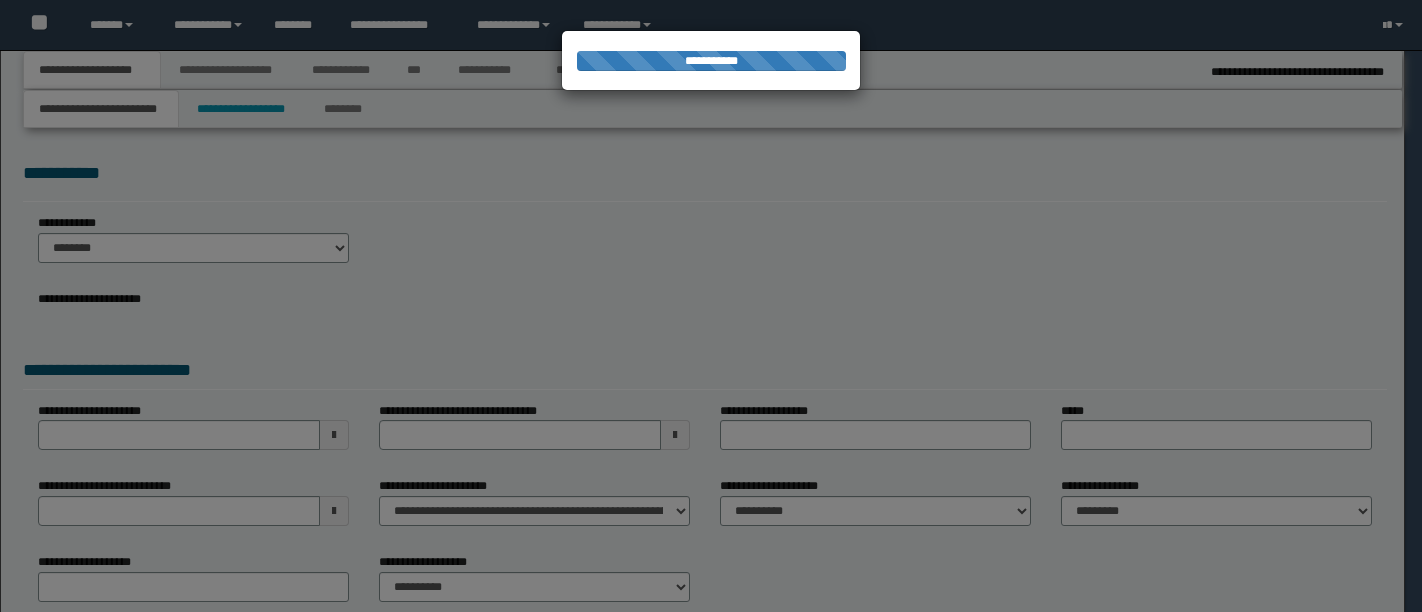 scroll, scrollTop: 0, scrollLeft: 0, axis: both 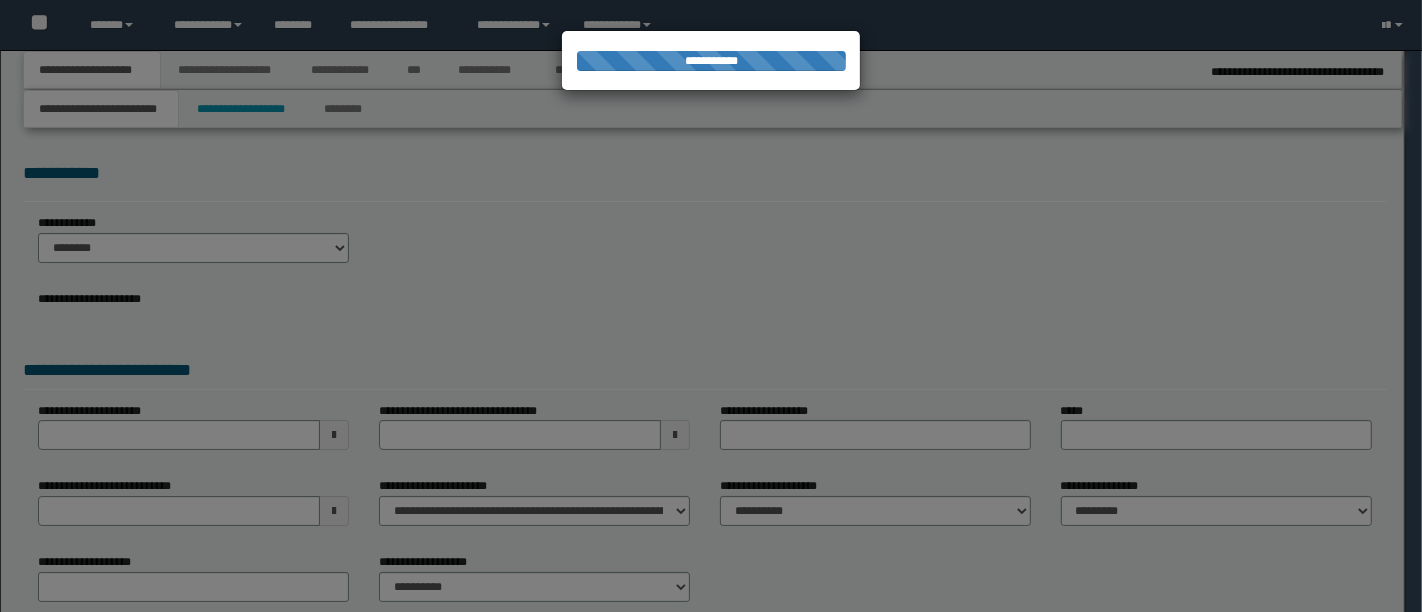 type on "**********" 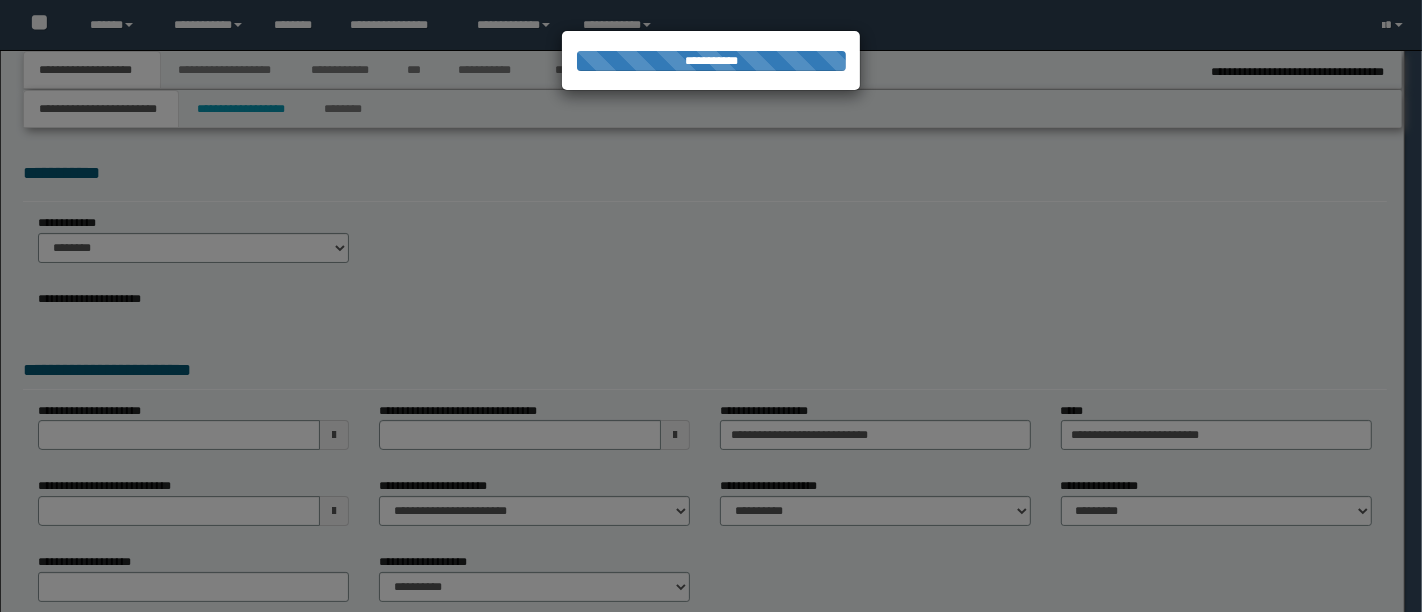 select on "*" 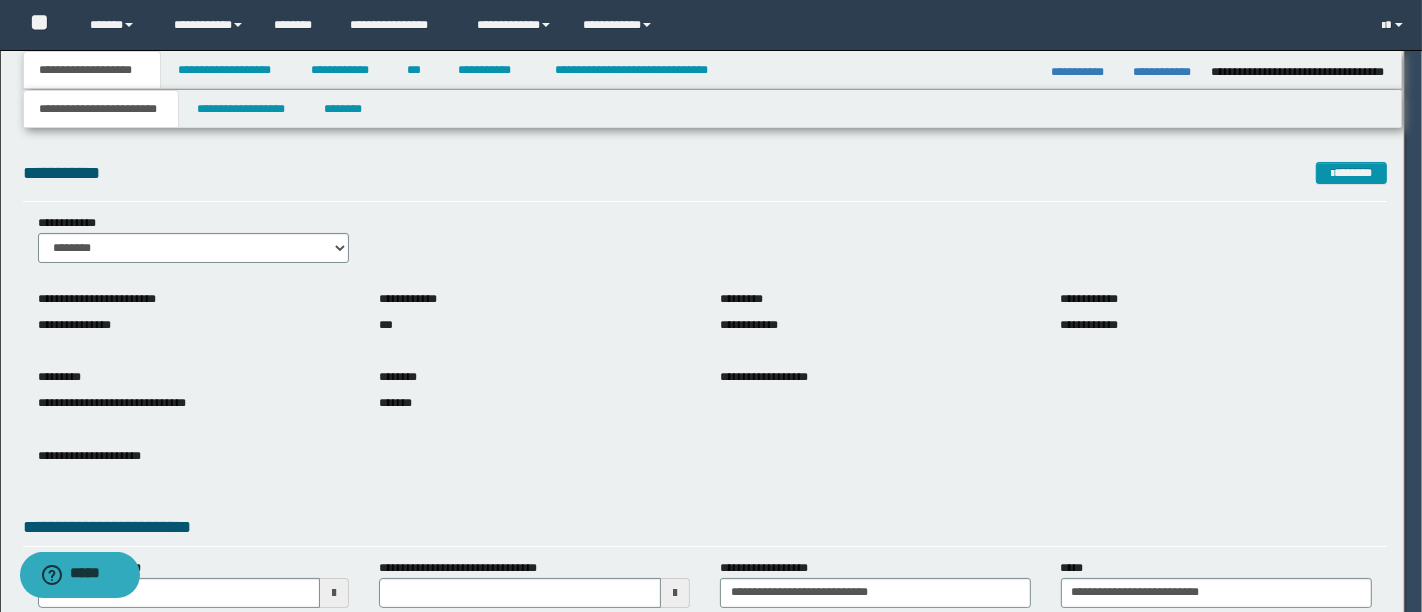 scroll, scrollTop: 0, scrollLeft: 0, axis: both 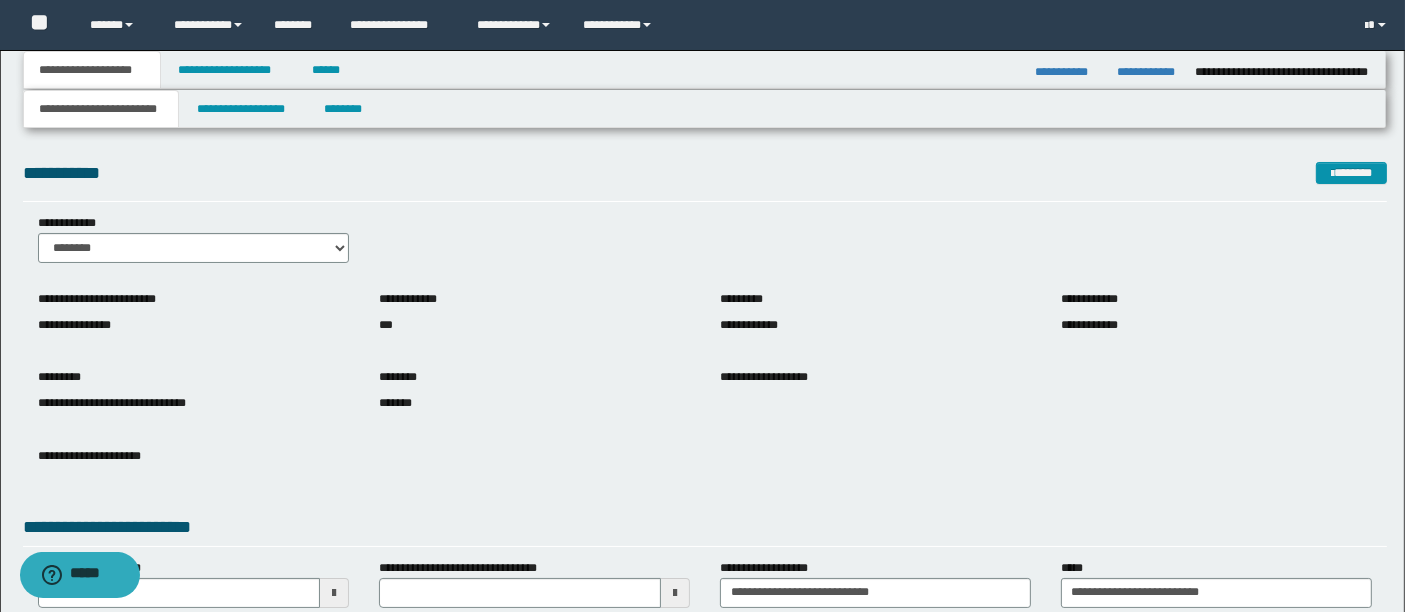 click on "**********" at bounding box center (705, 498) 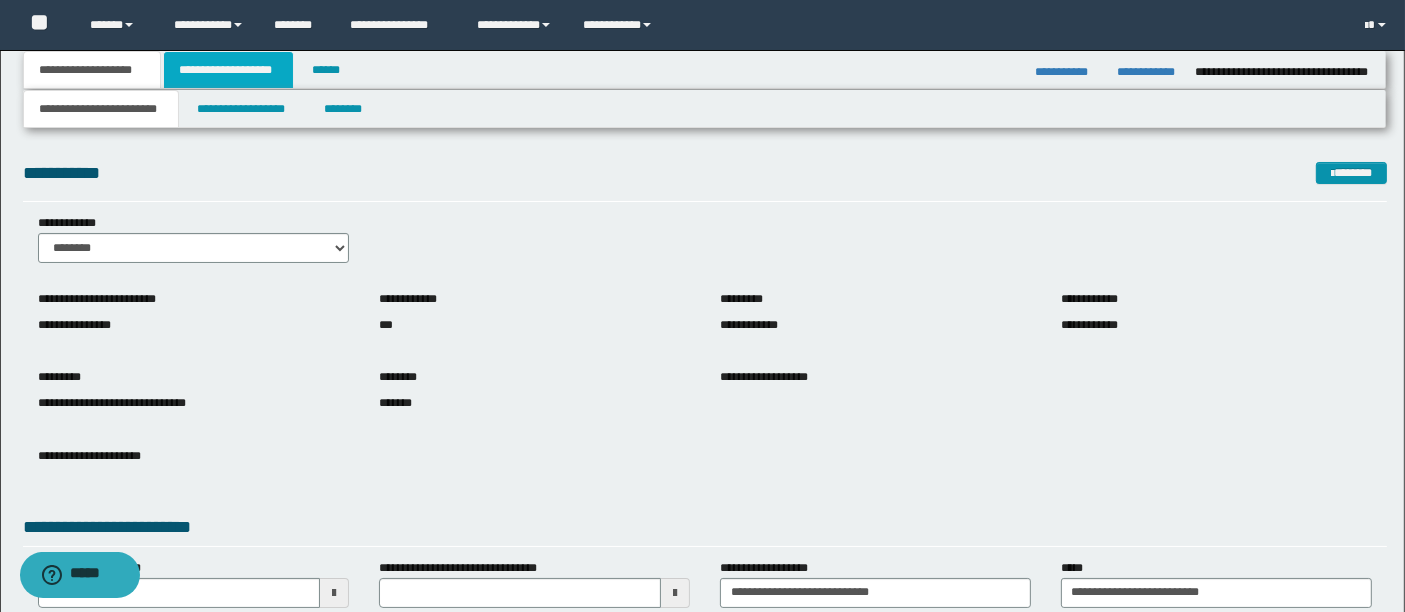 click on "**********" at bounding box center [228, 70] 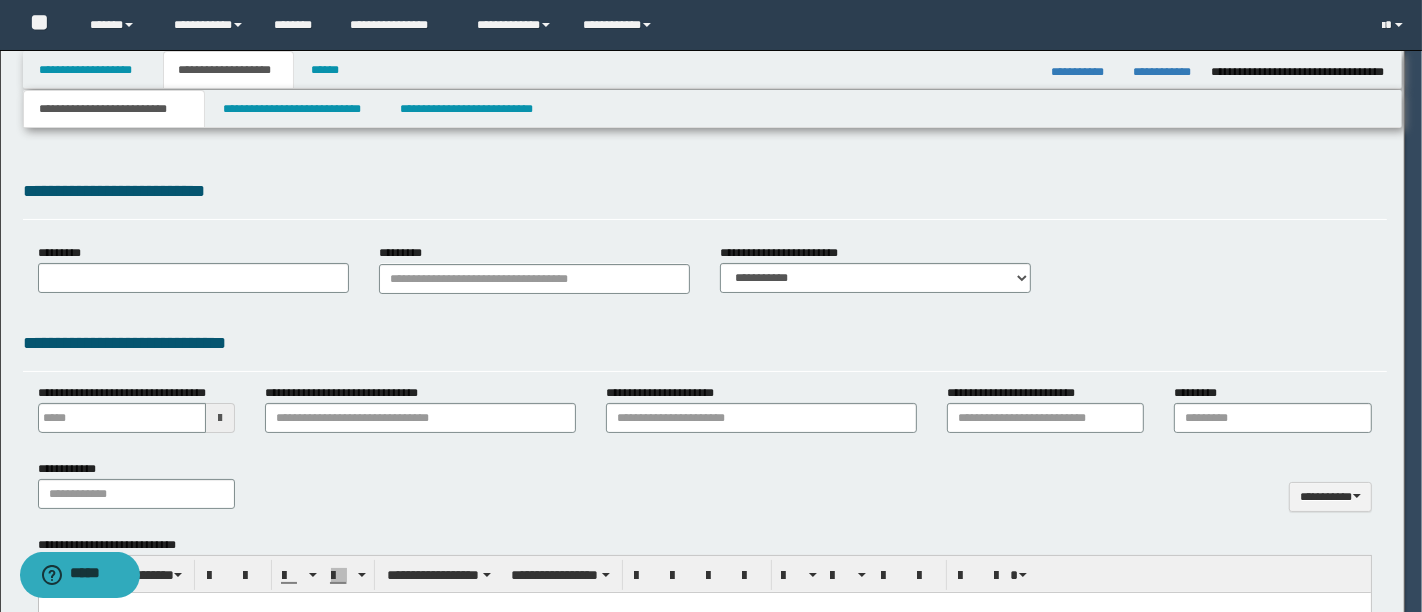 type 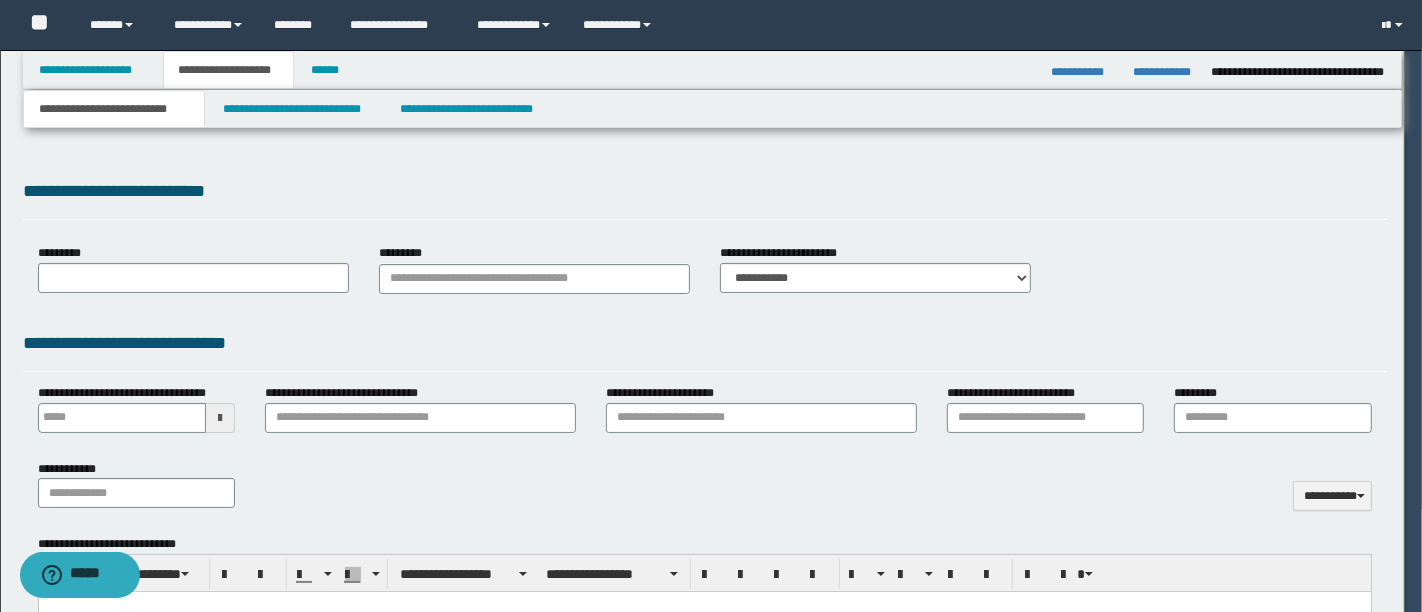 select on "*" 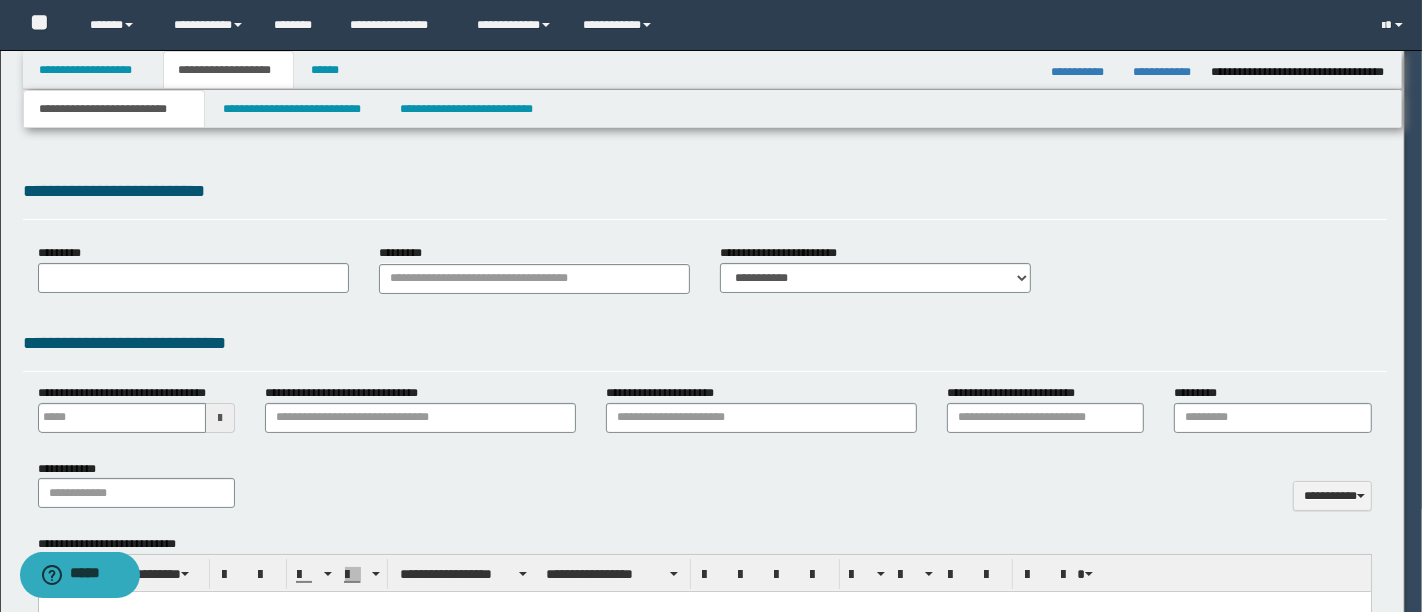 scroll, scrollTop: 0, scrollLeft: 0, axis: both 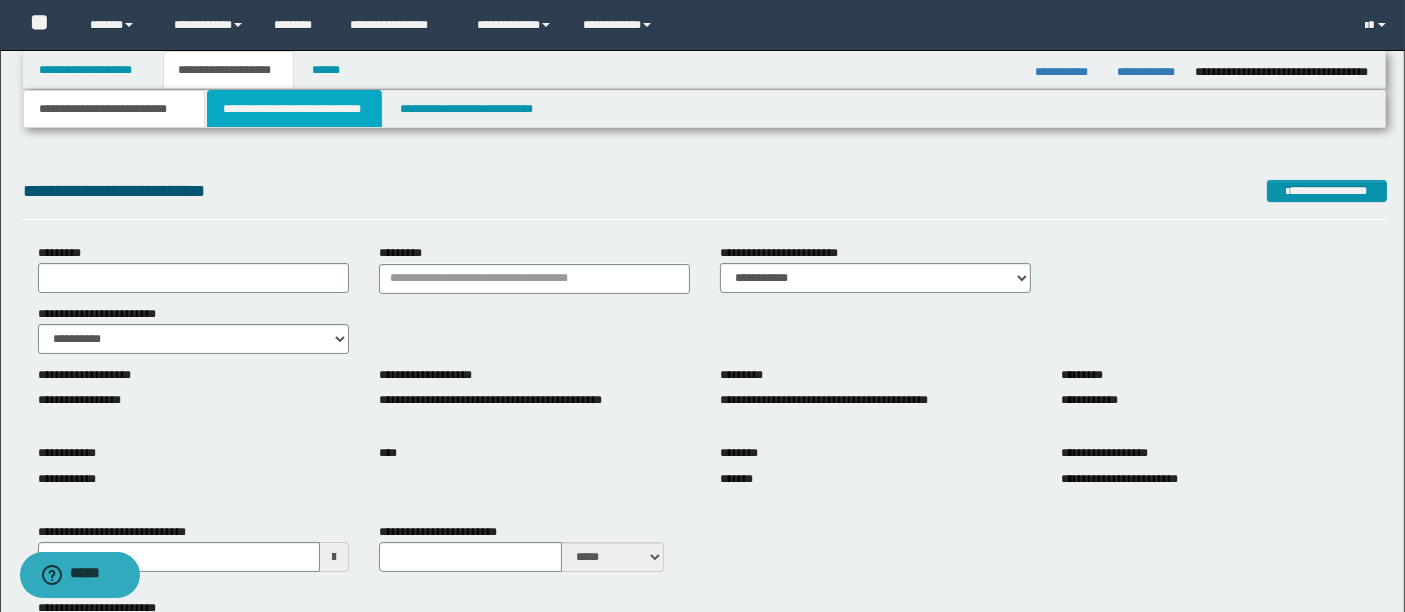 click on "**********" at bounding box center [294, 109] 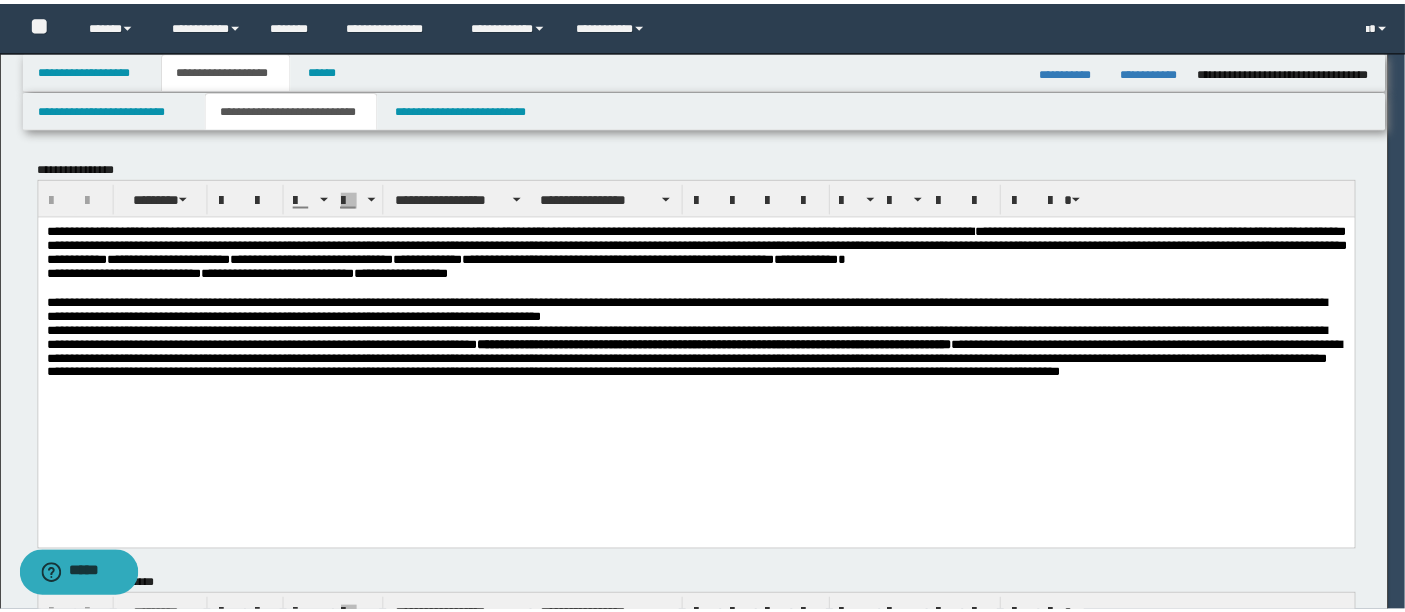 scroll, scrollTop: 0, scrollLeft: 0, axis: both 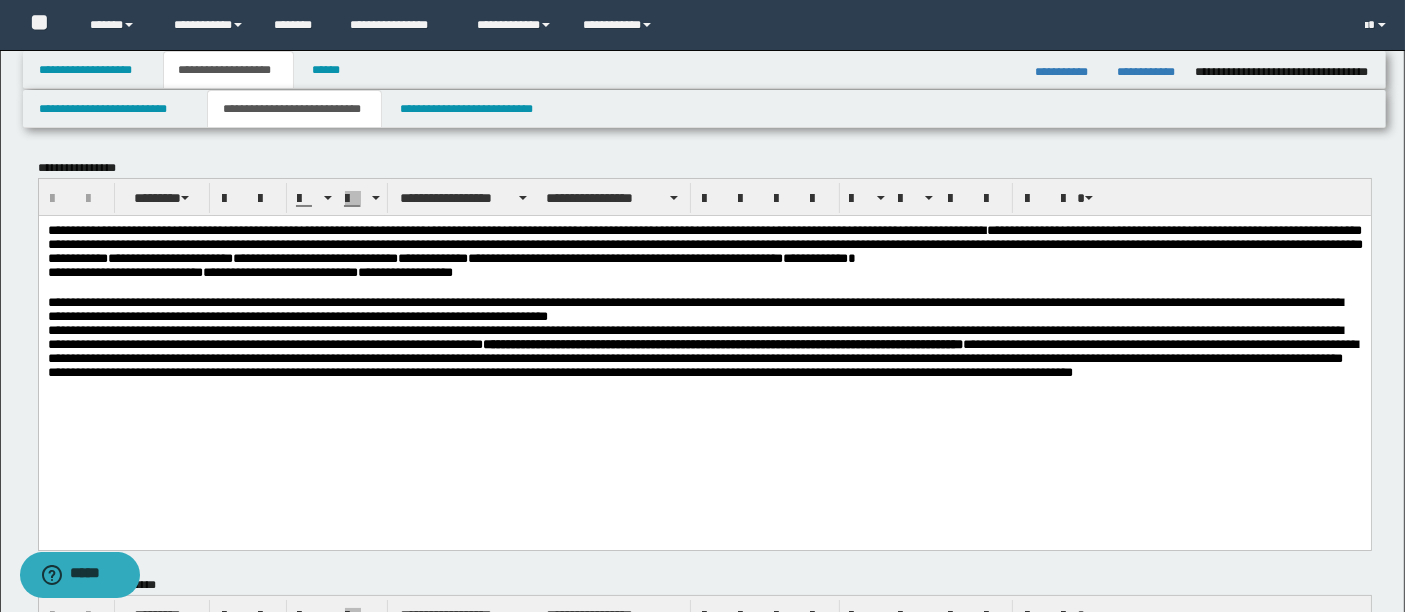 click on "**********" at bounding box center (704, 326) 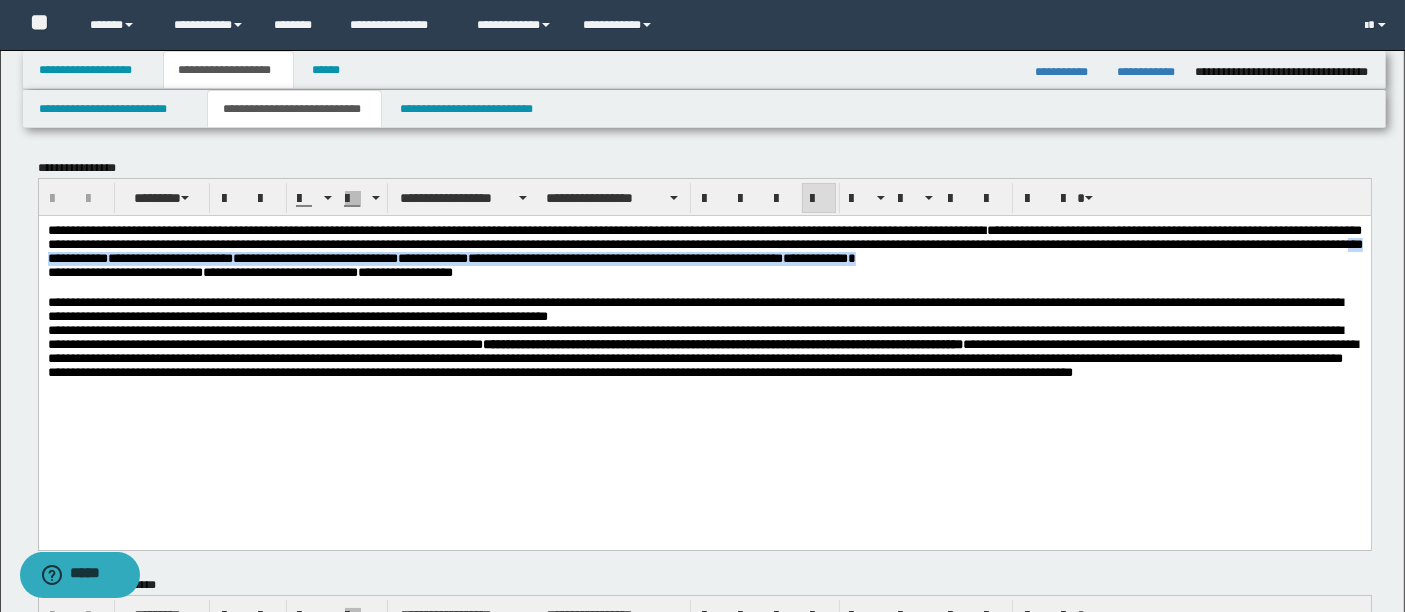 drag, startPoint x: 739, startPoint y: 263, endPoint x: 720, endPoint y: 271, distance: 20.615528 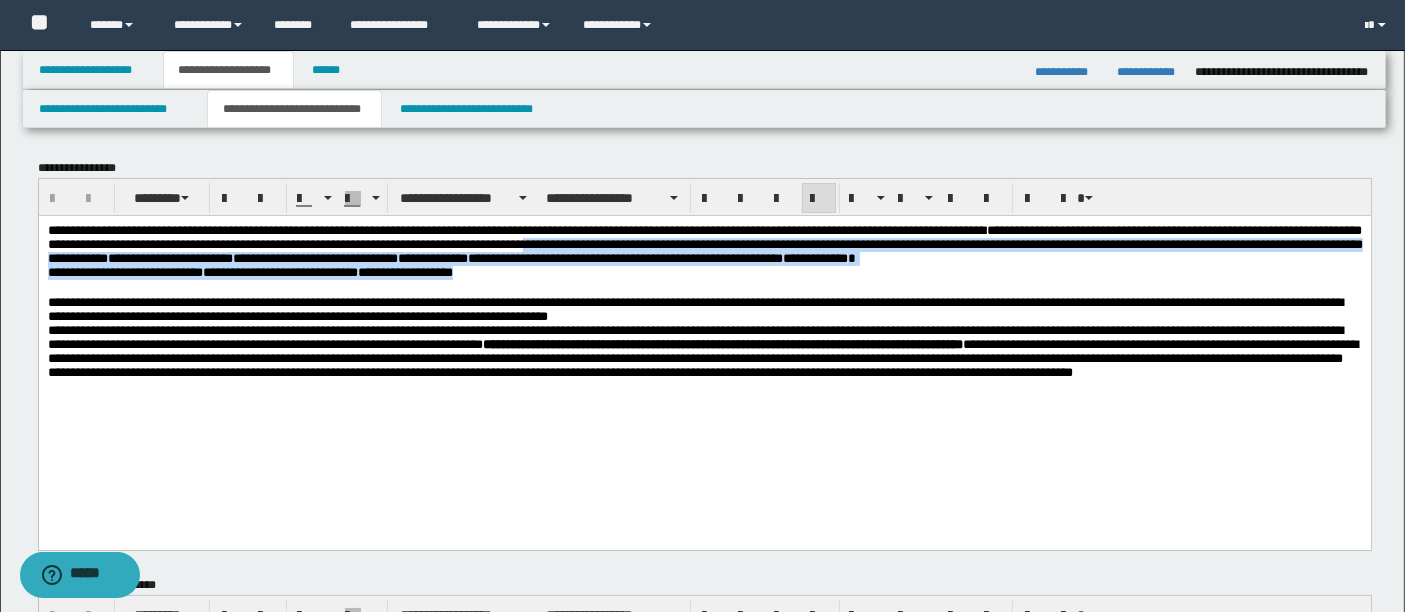 drag, startPoint x: 990, startPoint y: 248, endPoint x: 994, endPoint y: 298, distance: 50.159744 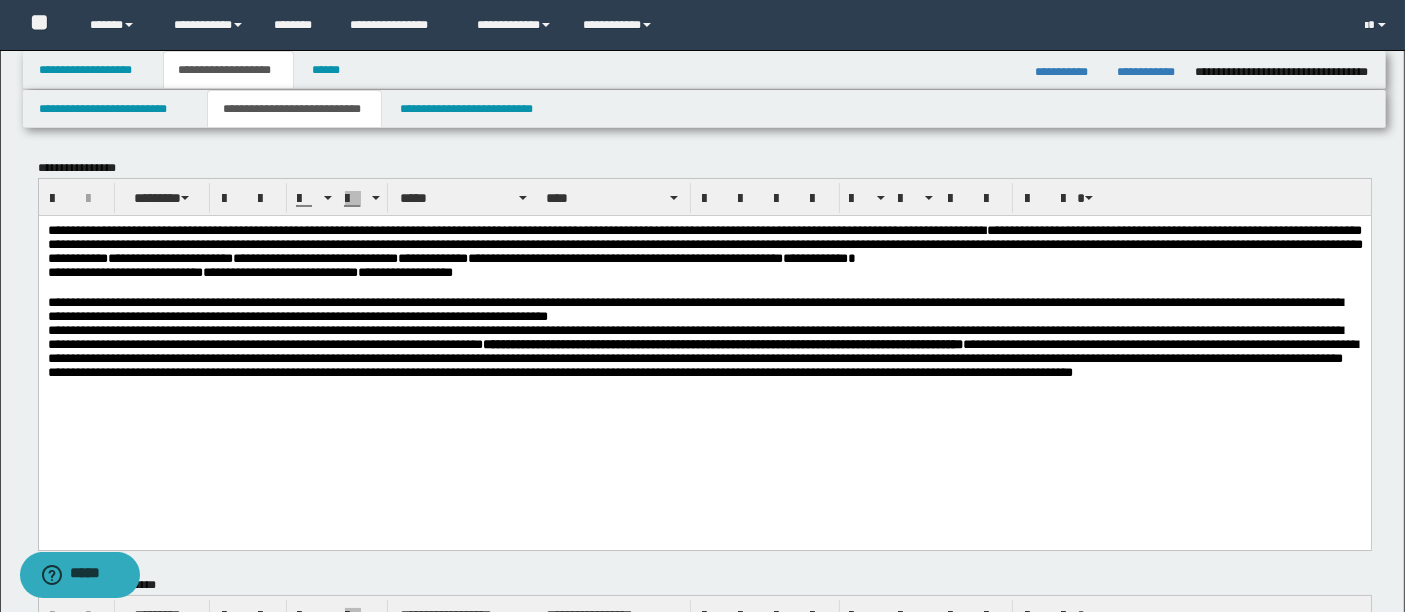 click on "**********" at bounding box center (704, 326) 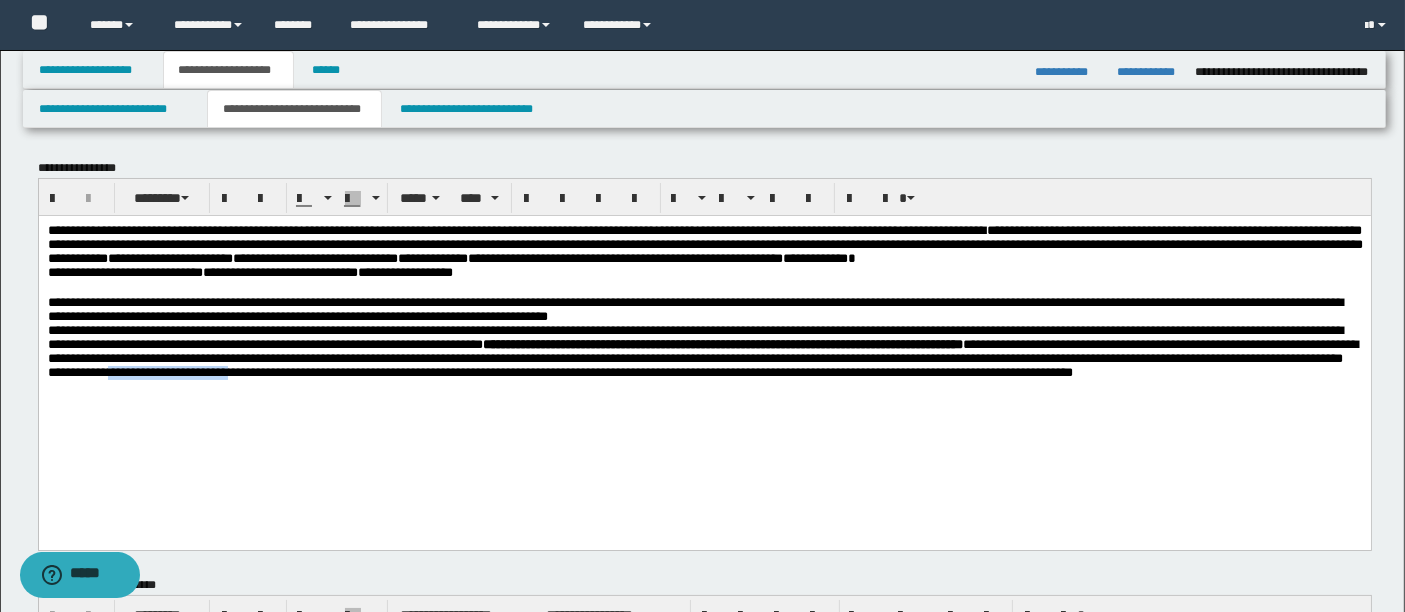 drag, startPoint x: 285, startPoint y: 418, endPoint x: 463, endPoint y: 416, distance: 178.01123 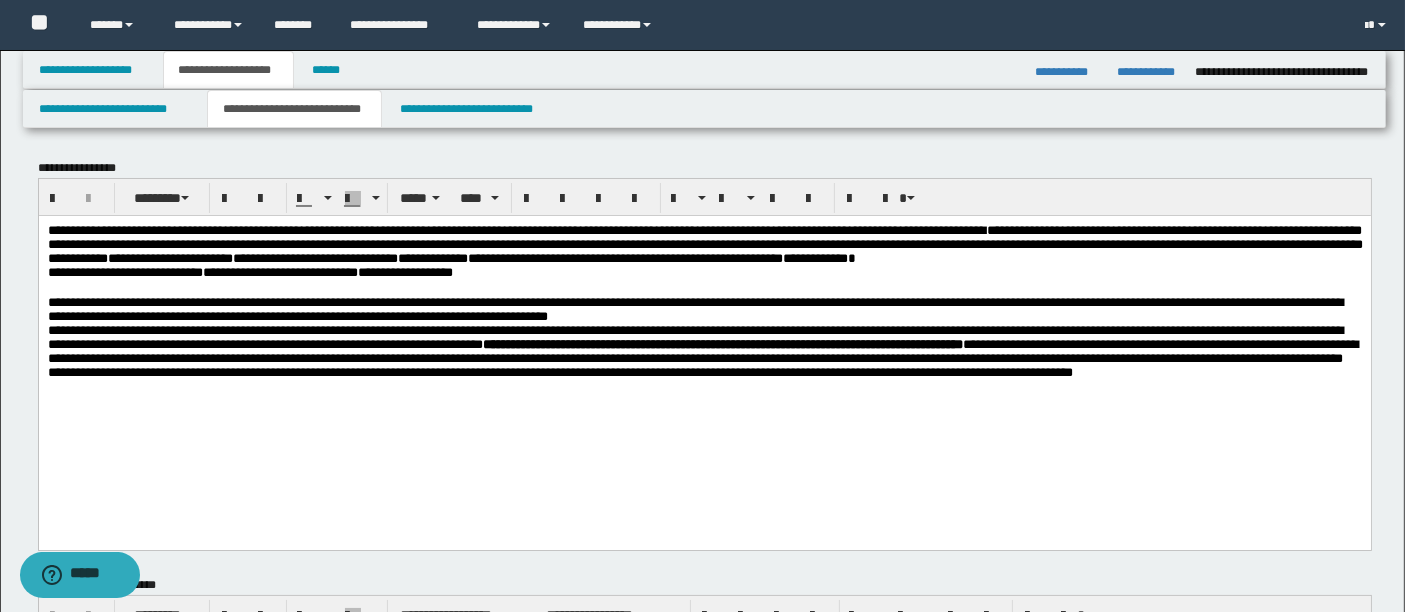 click on "**********" at bounding box center [704, 326] 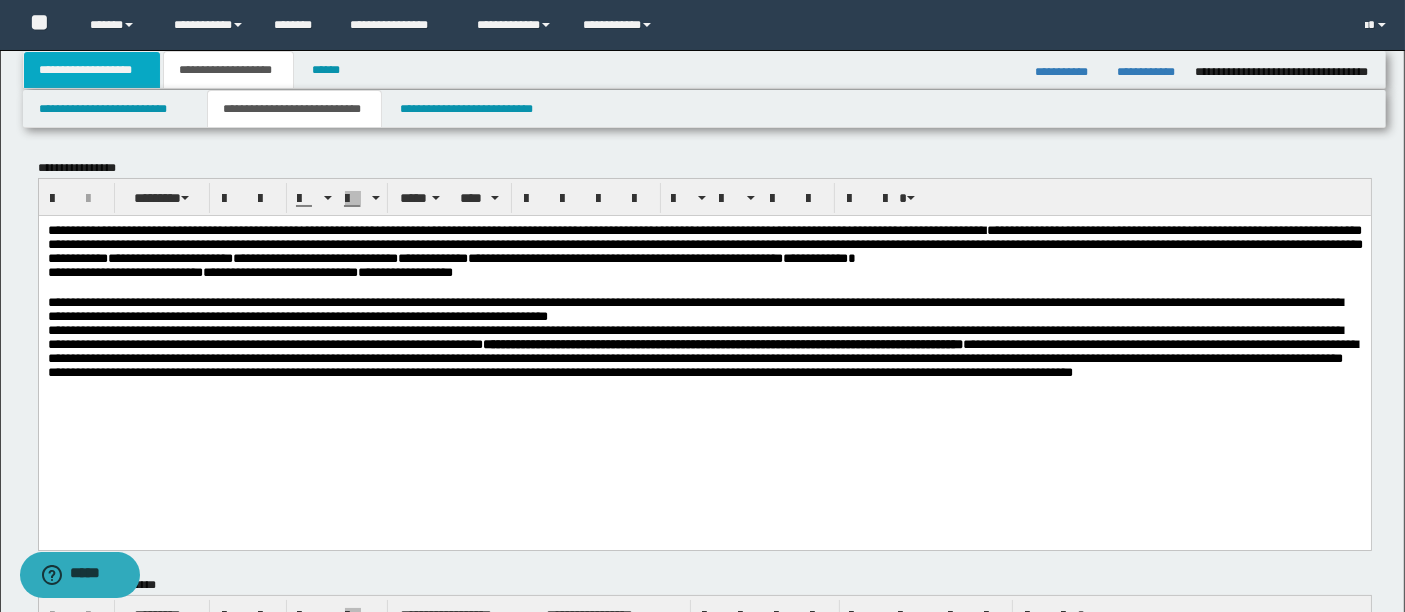click on "**********" at bounding box center (92, 70) 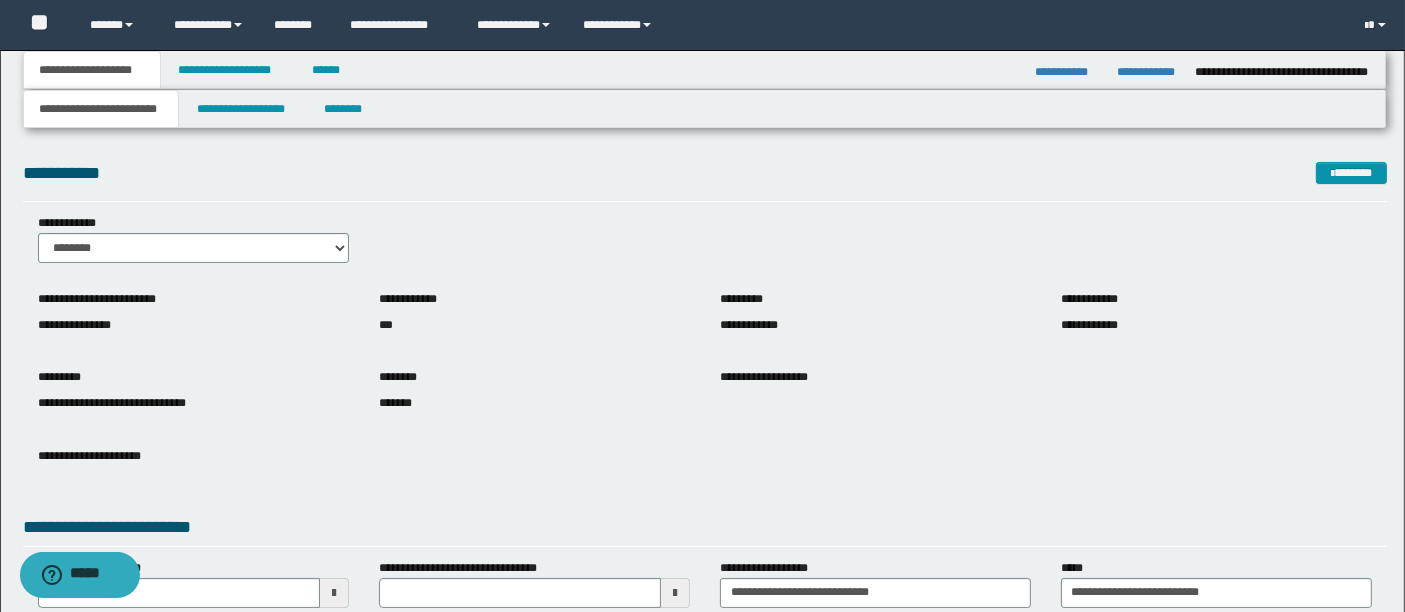 click on "**********" at bounding box center (101, 109) 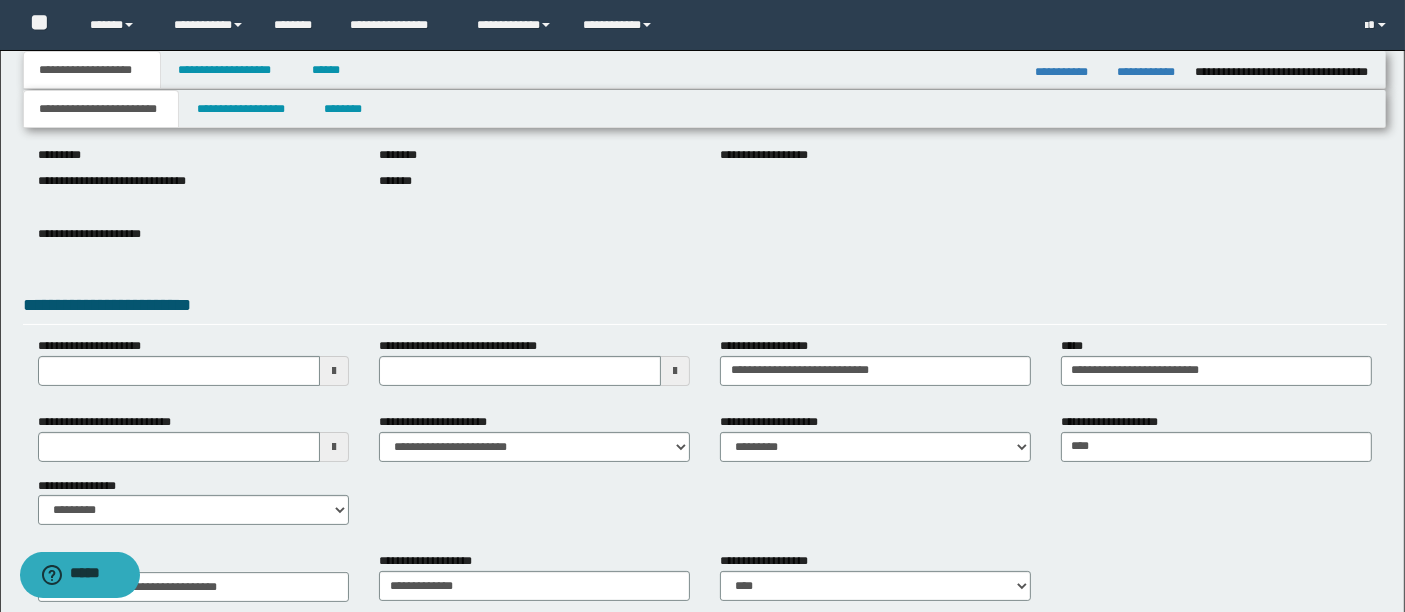 scroll, scrollTop: 226, scrollLeft: 0, axis: vertical 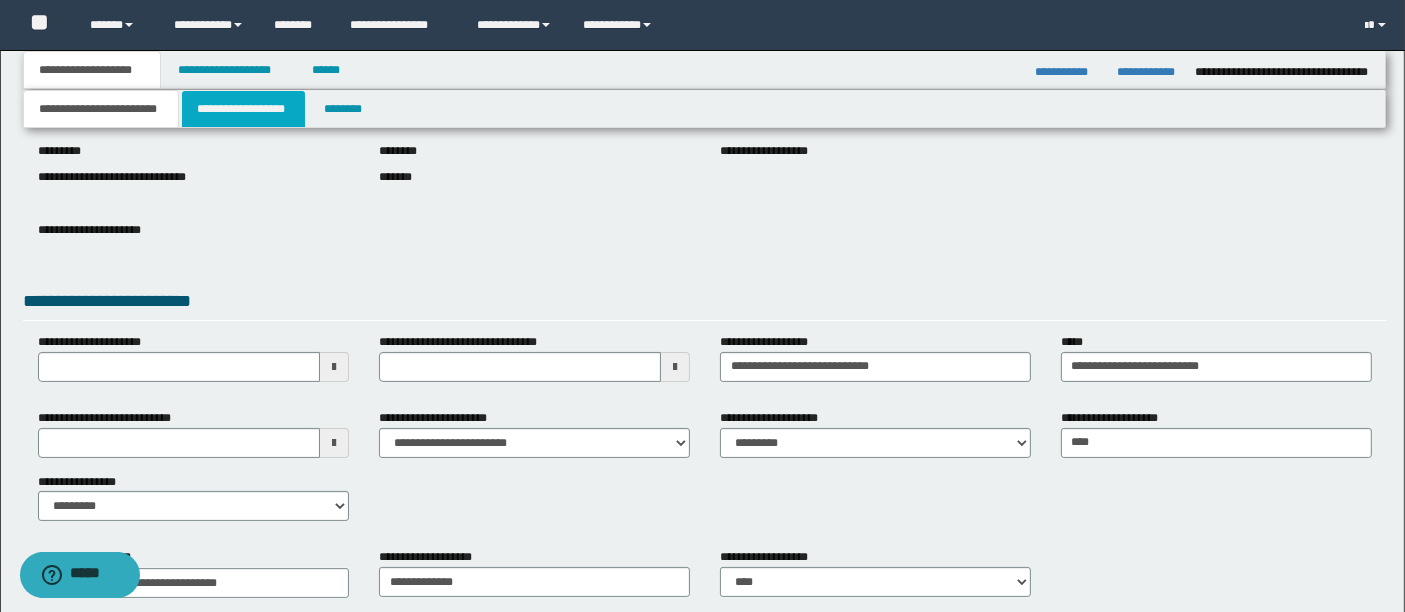 click on "**********" at bounding box center [243, 109] 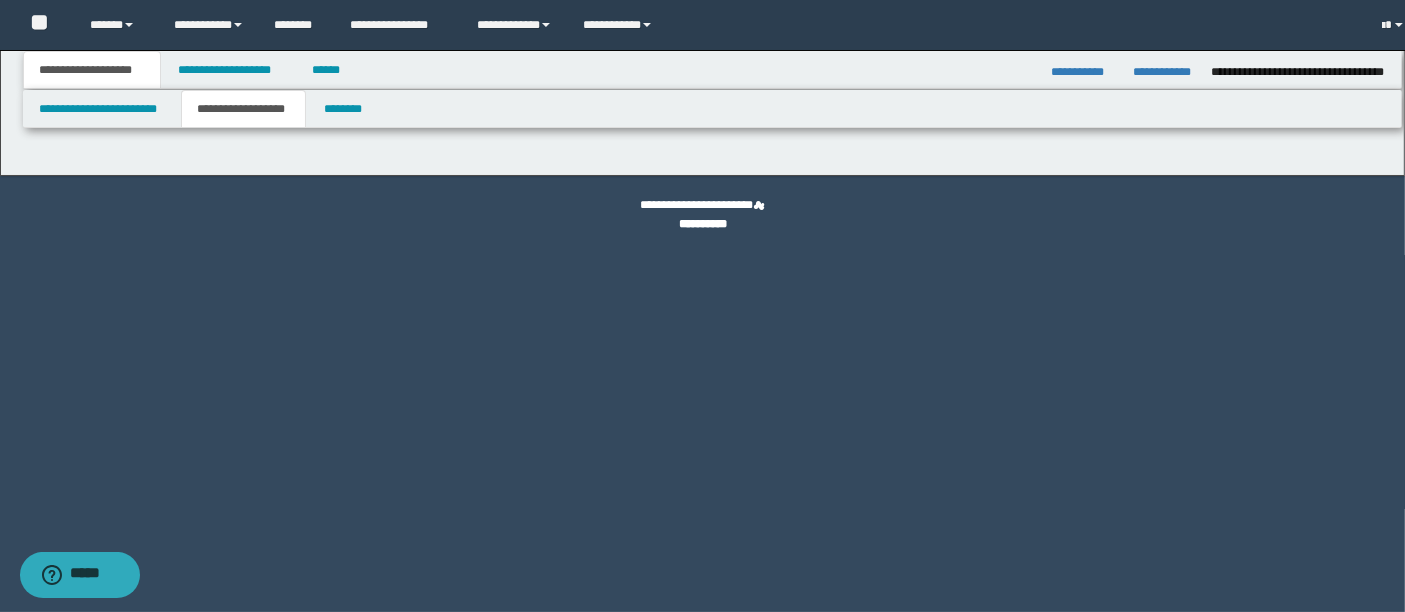 scroll, scrollTop: 0, scrollLeft: 0, axis: both 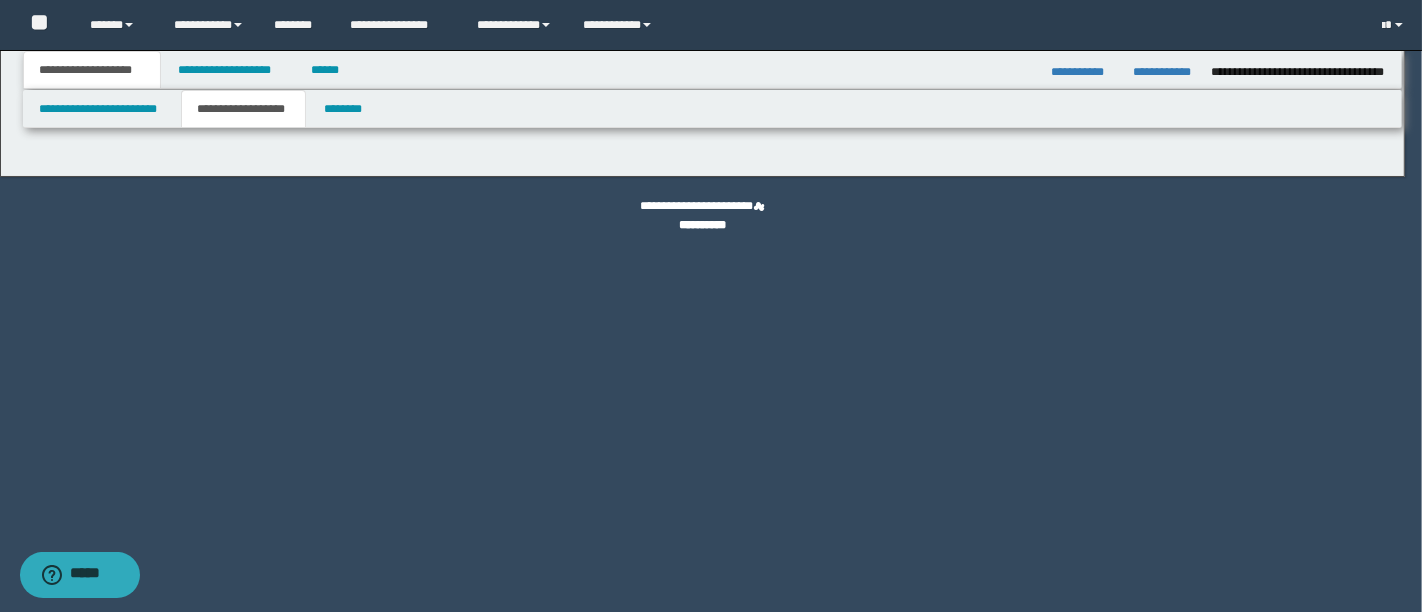 type on "********" 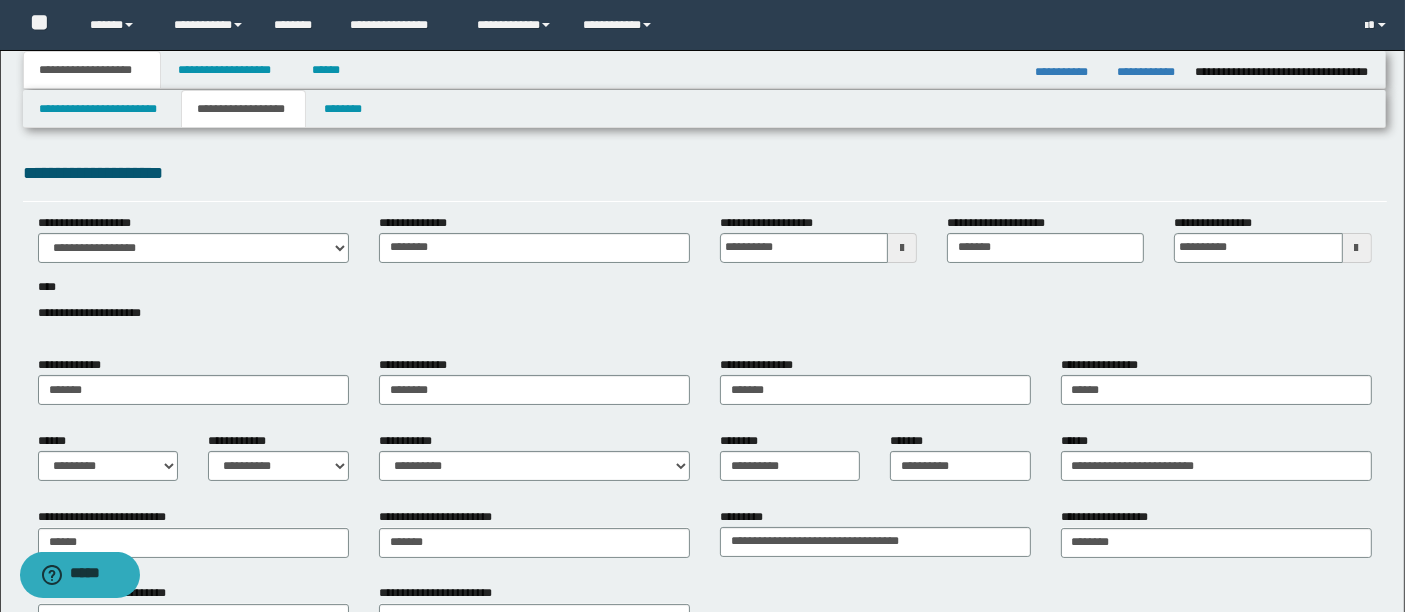 click on "**********" at bounding box center [705, 279] 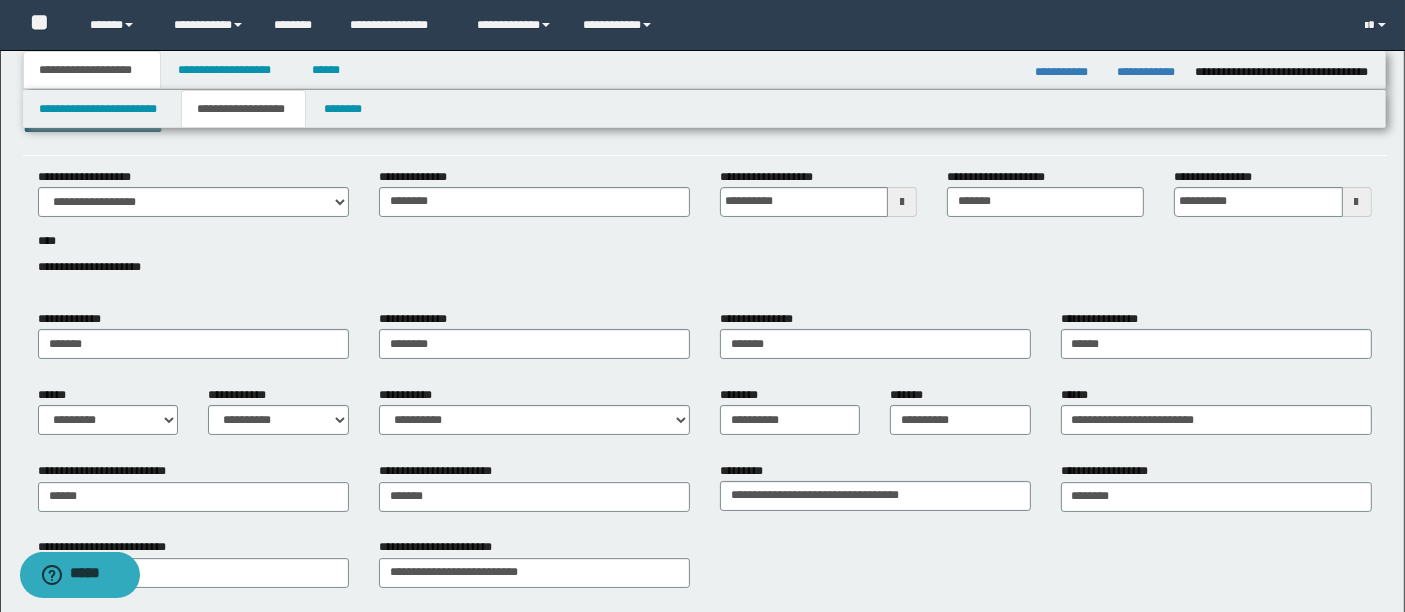 scroll, scrollTop: 48, scrollLeft: 0, axis: vertical 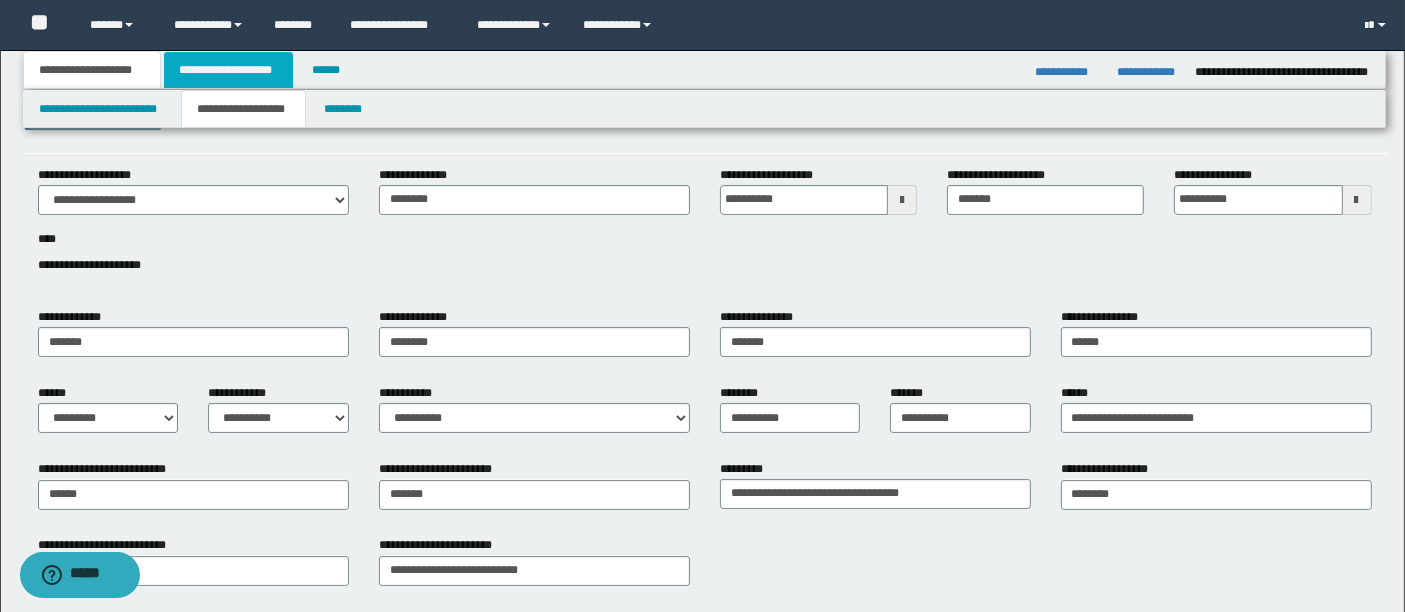 click on "**********" at bounding box center (228, 70) 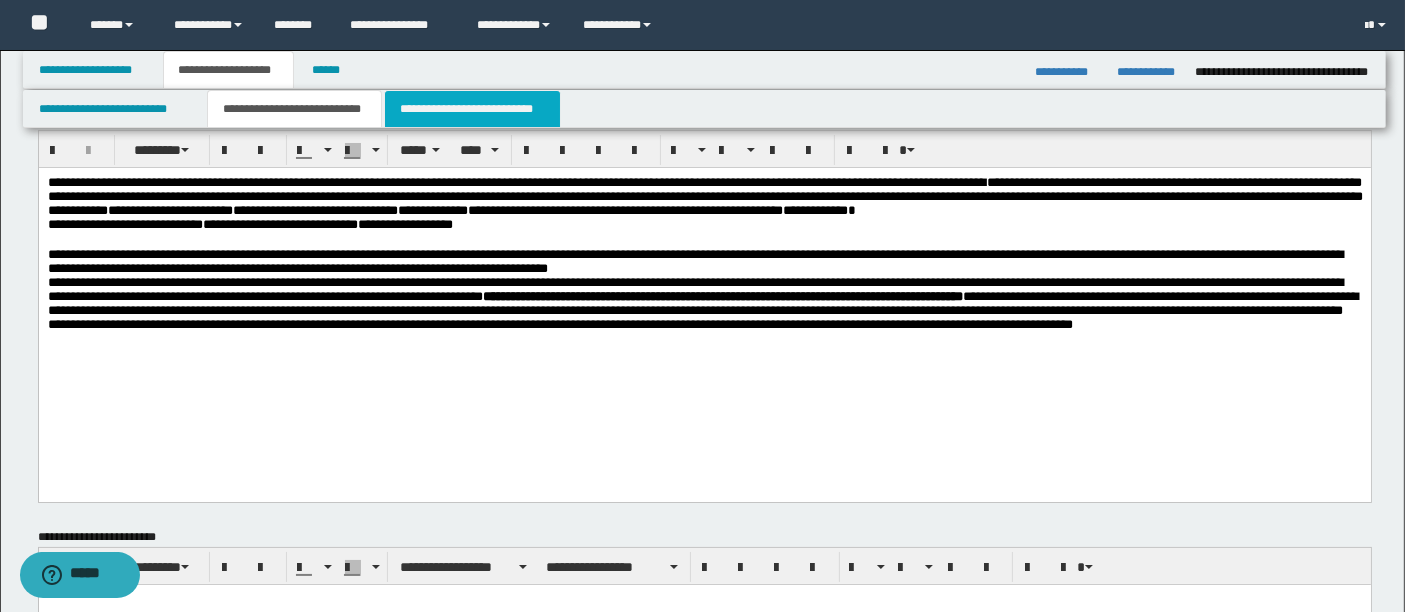 click on "**********" at bounding box center [472, 109] 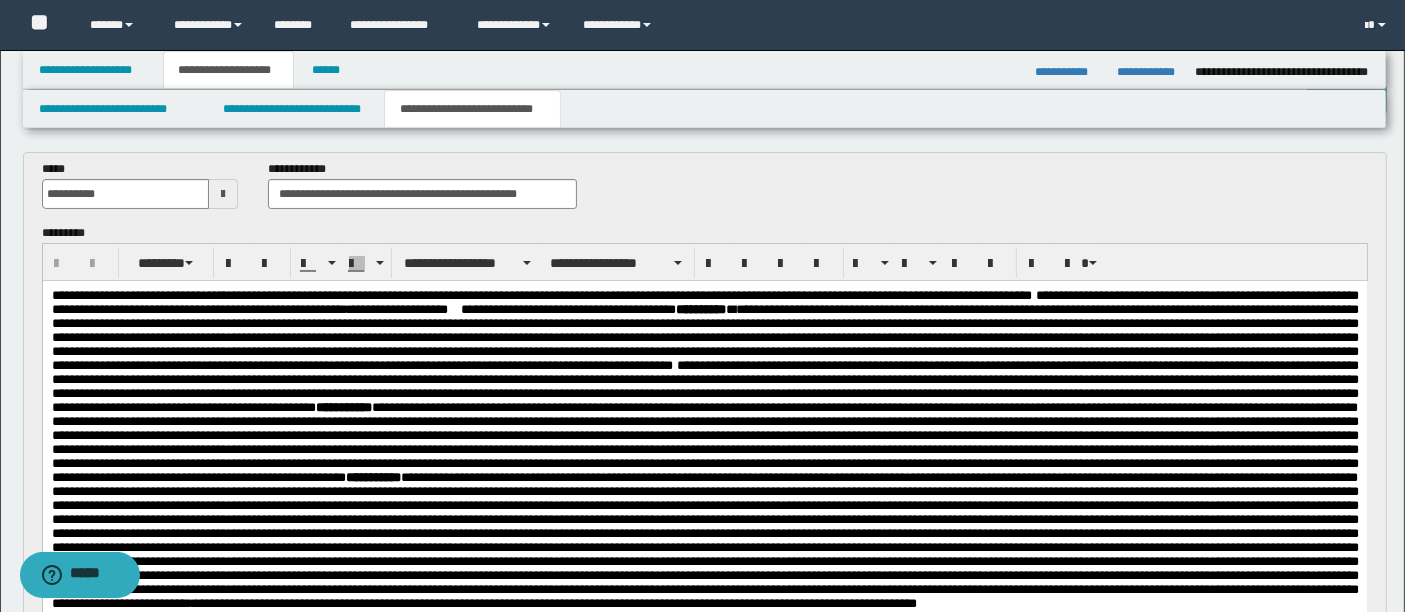 scroll, scrollTop: 77, scrollLeft: 0, axis: vertical 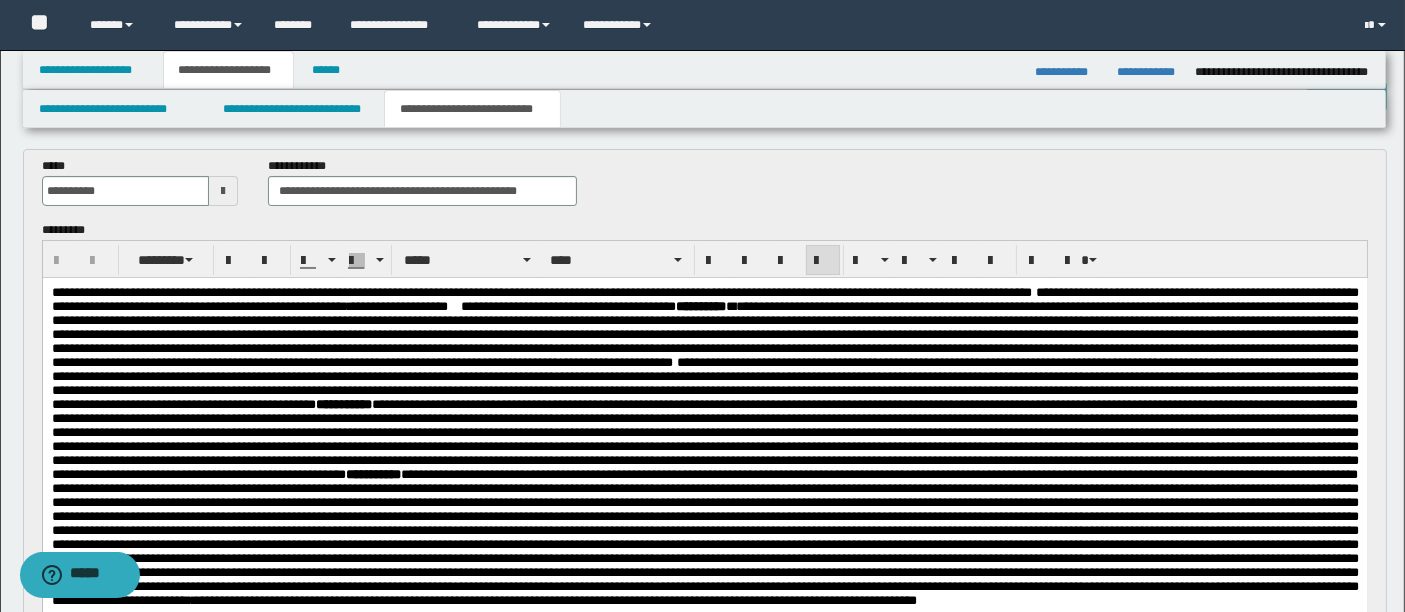 click on "**********" at bounding box center (704, 298) 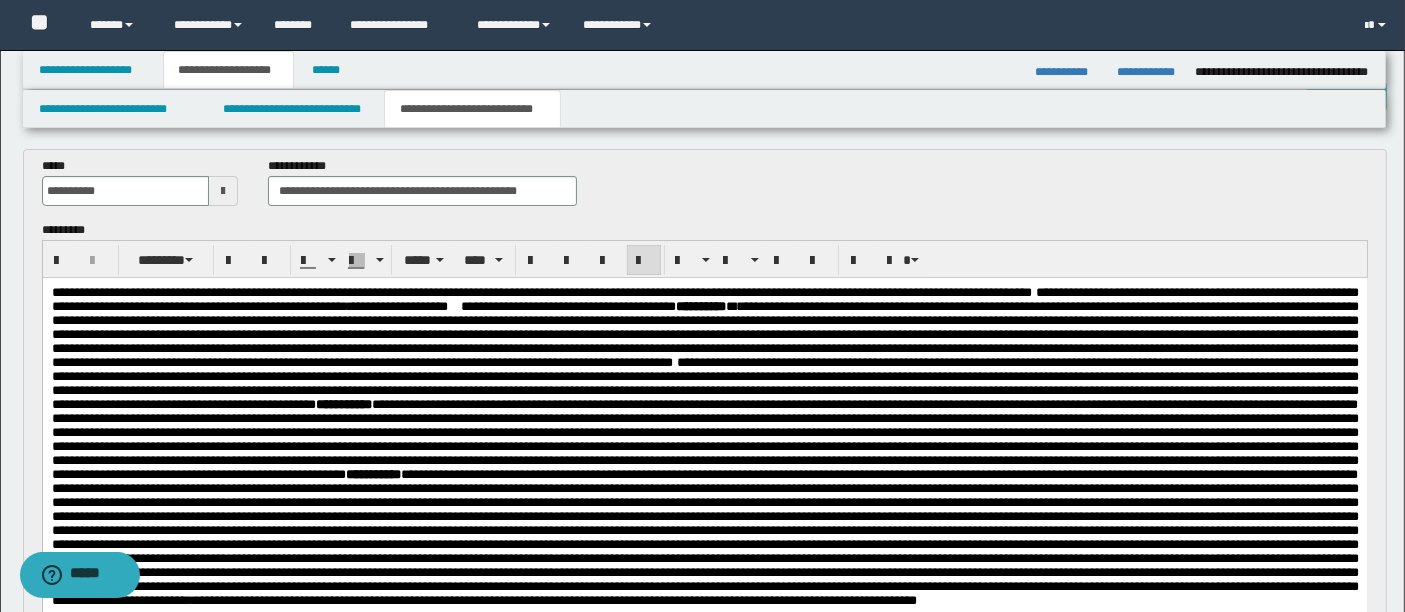 type 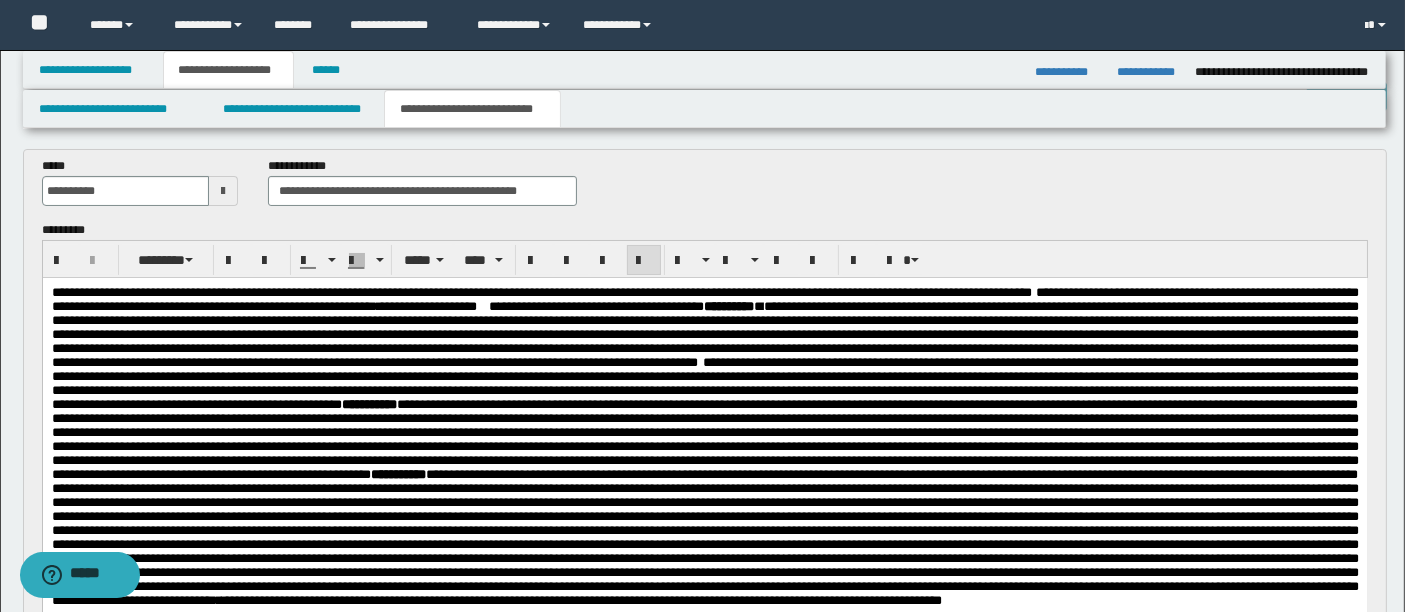 click on "**********" at bounding box center (704, 298) 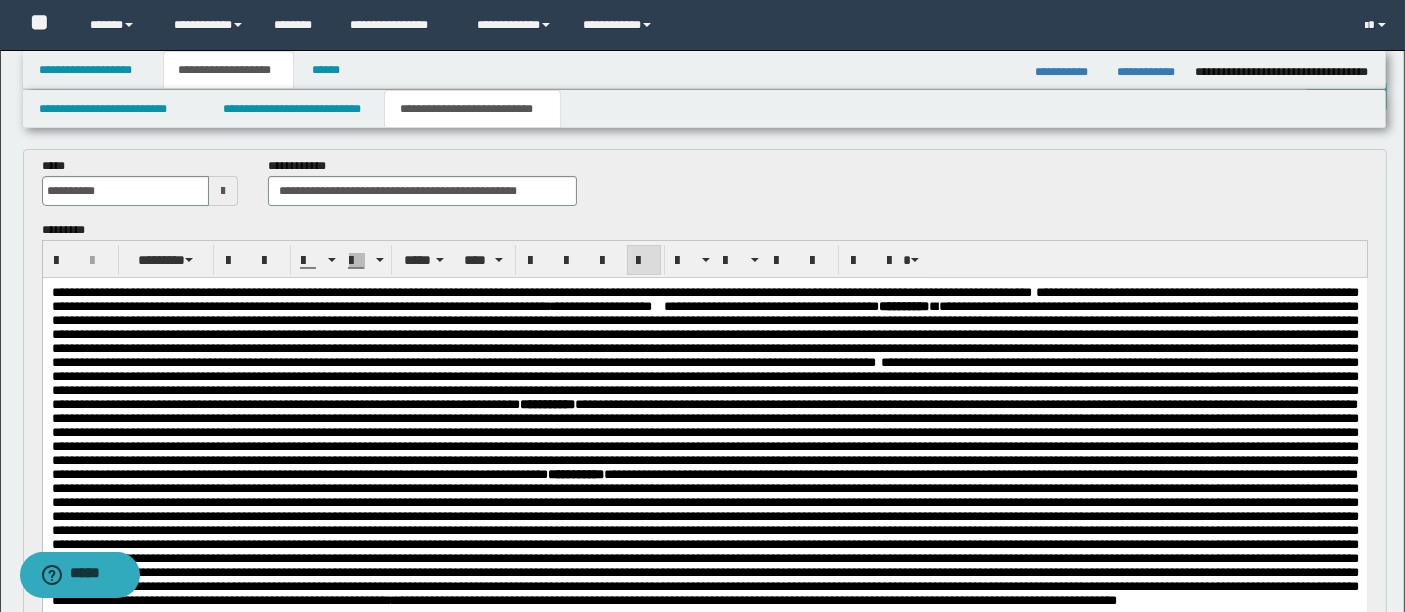 click on "**********" at bounding box center [704, 298] 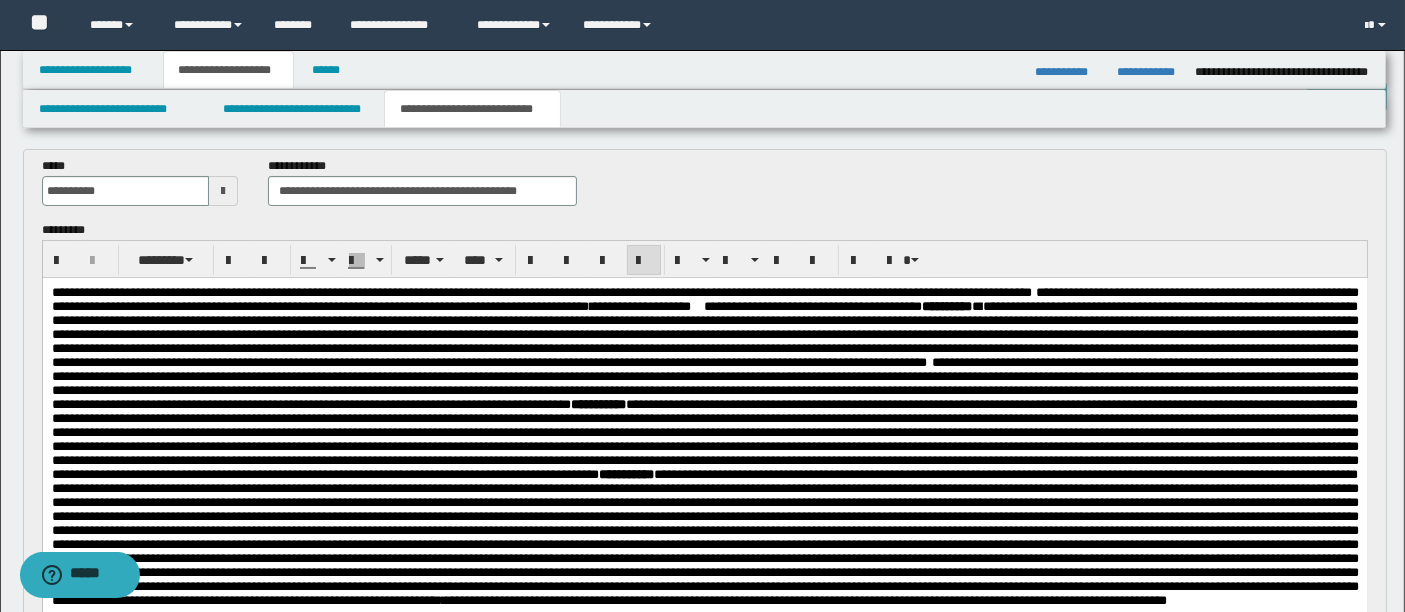 click on "**********" at bounding box center [642, 305] 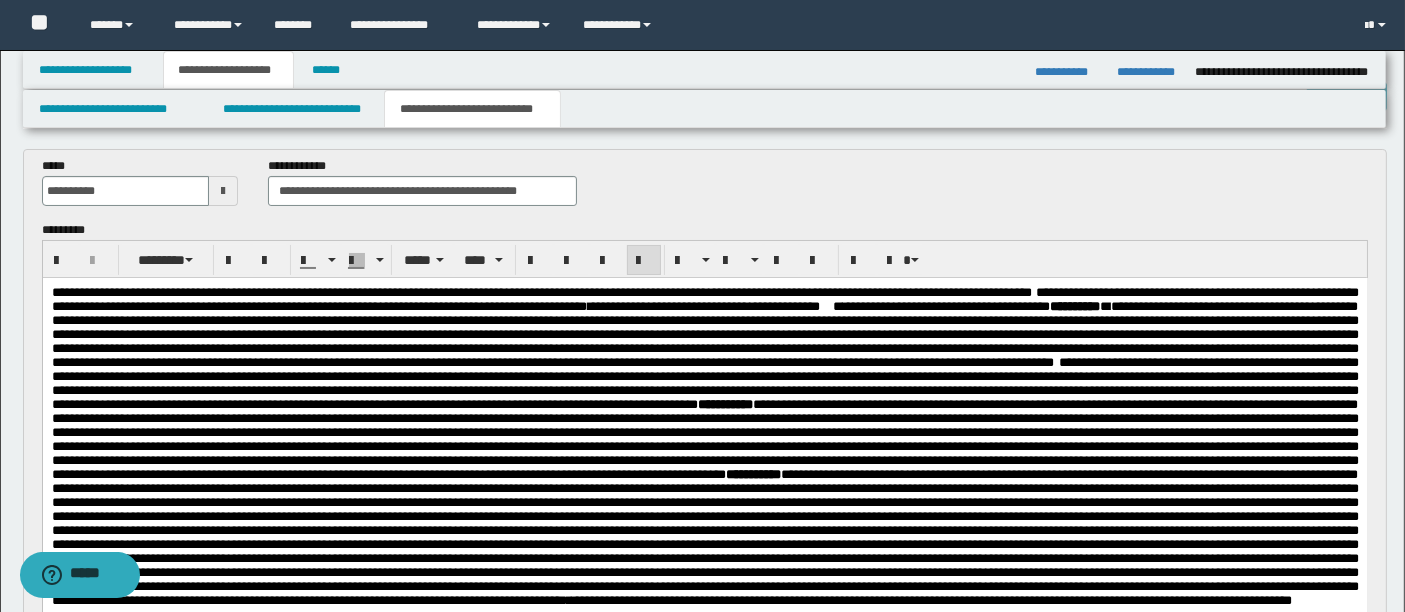 click on "**********" at bounding box center (708, 305) 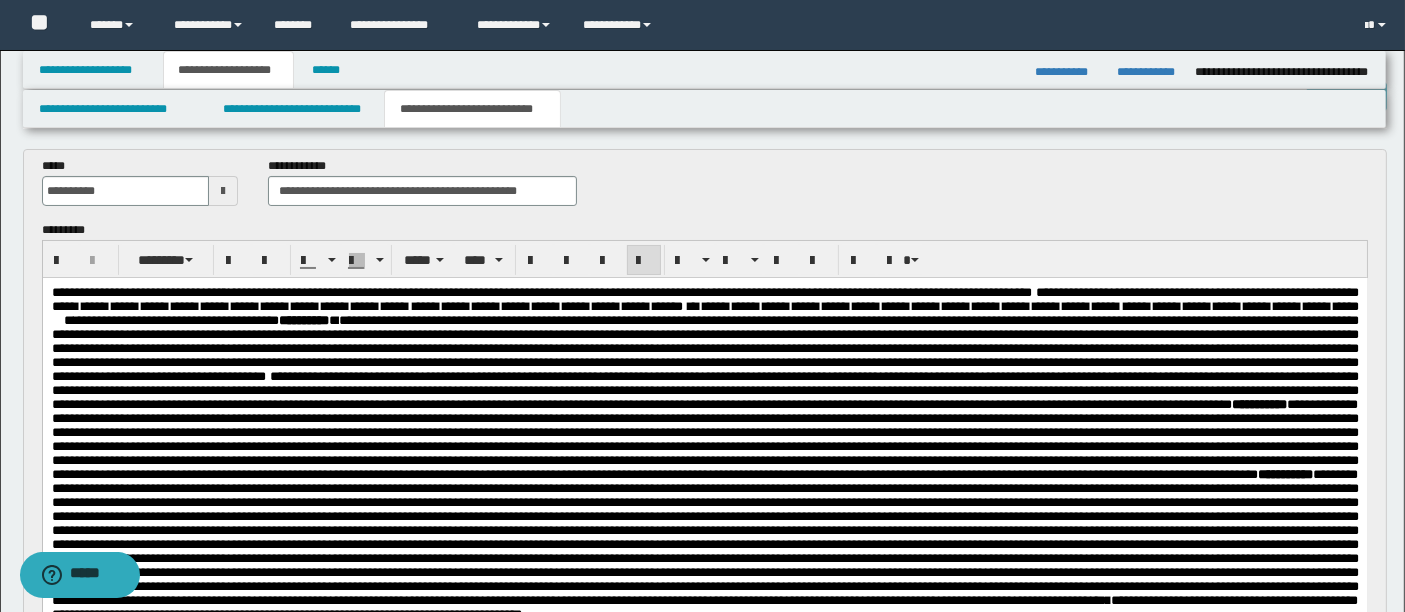 click on "**********" at bounding box center (1030, 305) 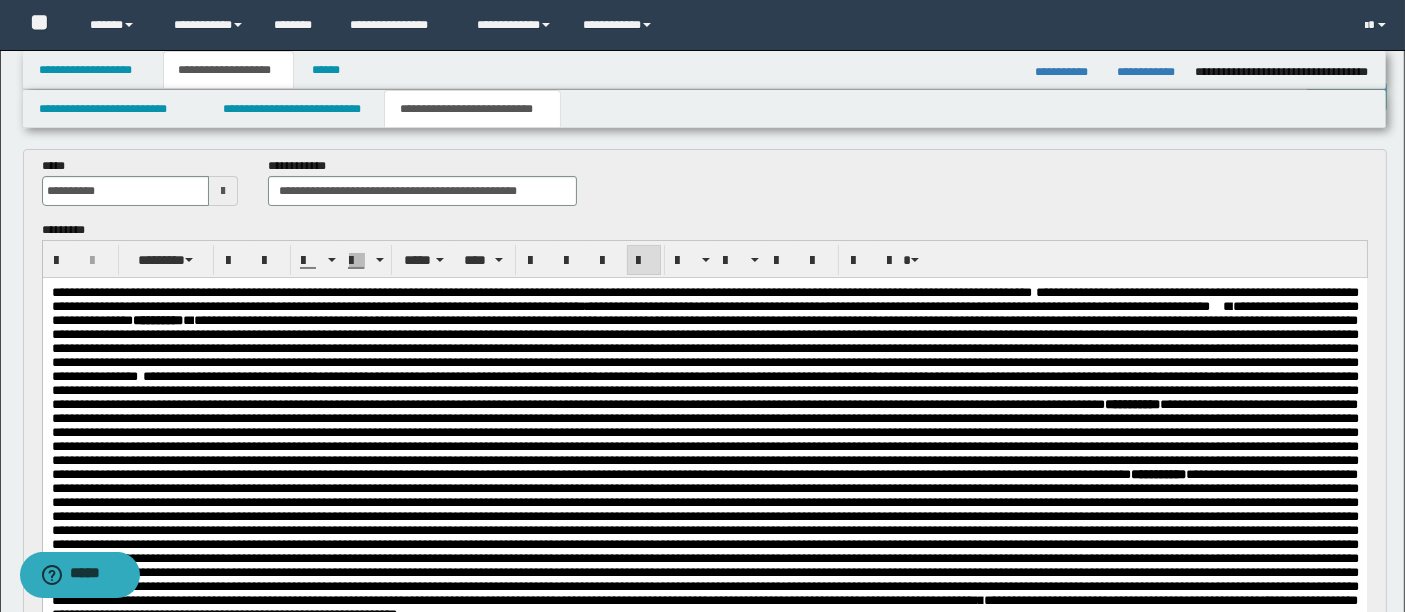 click on "**********" at bounding box center (899, 305) 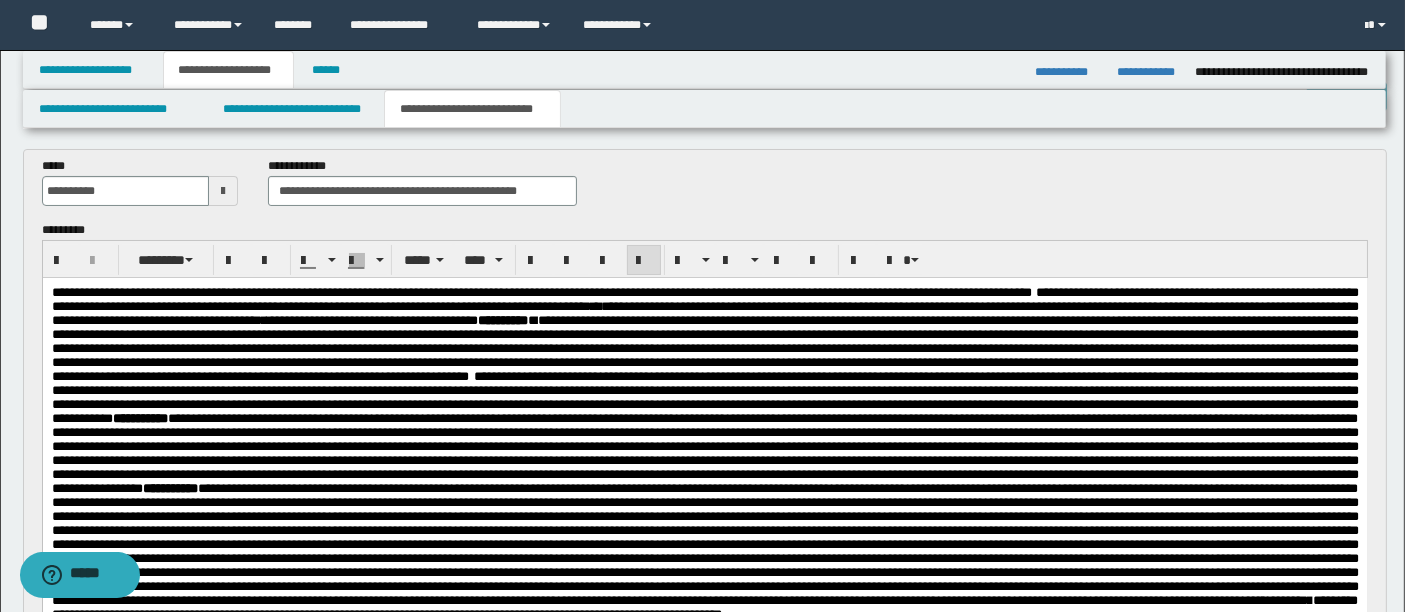 click on "**********" at bounding box center (704, 312) 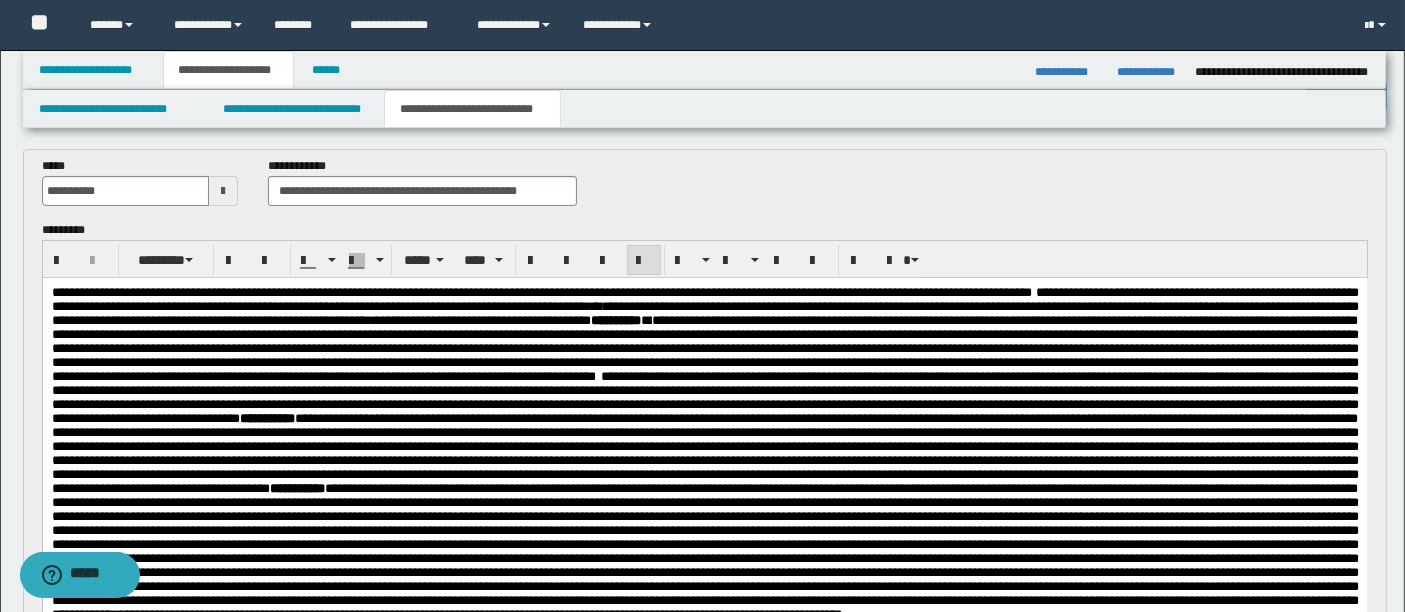 click on "**********" at bounding box center (704, 312) 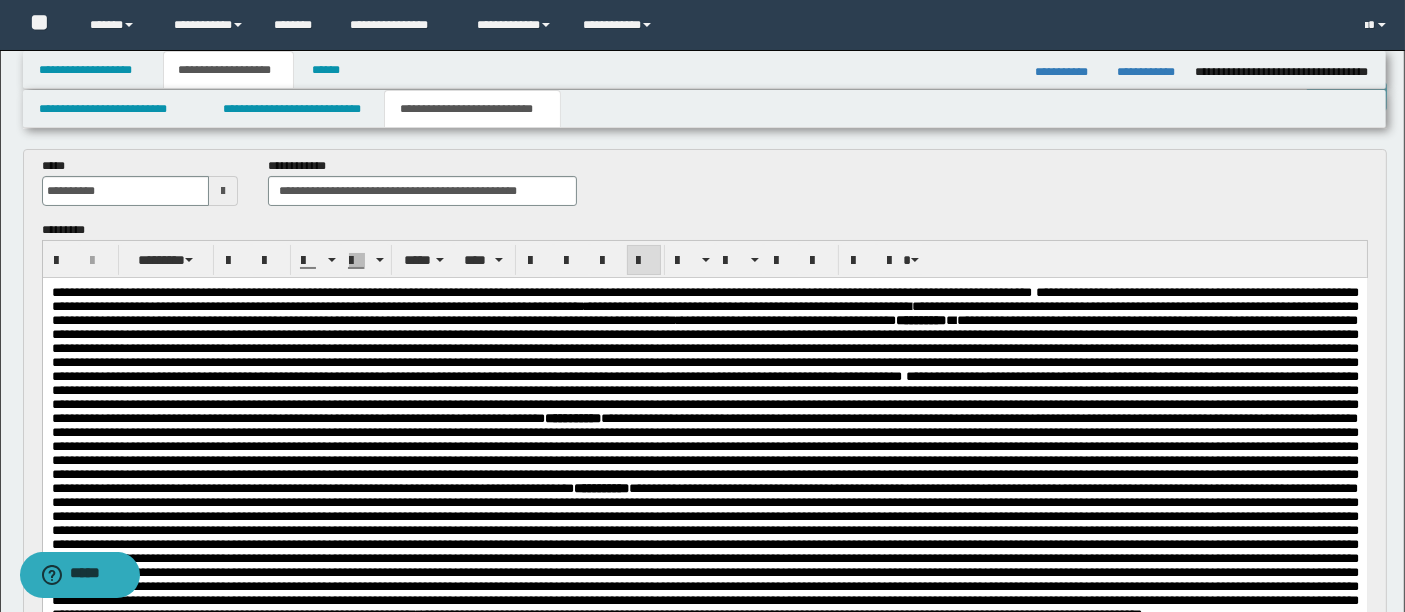 click on "**********" at bounding box center [704, 312] 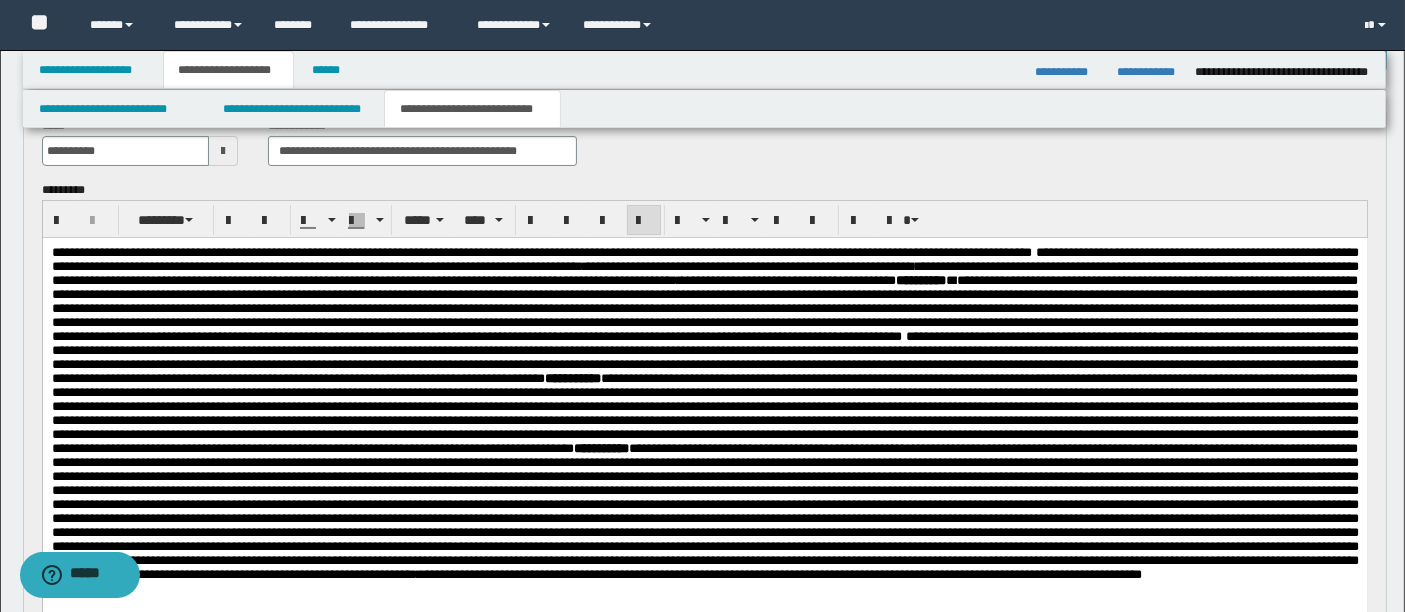 scroll, scrollTop: 112, scrollLeft: 0, axis: vertical 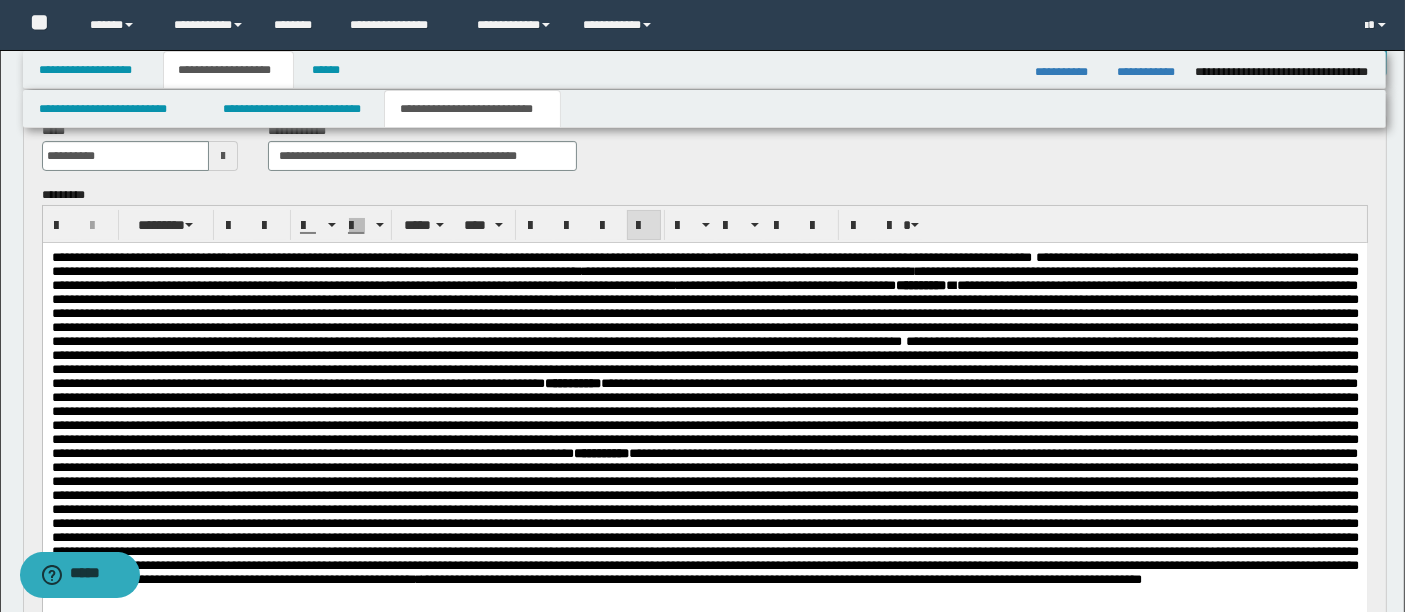 click on "**********" at bounding box center (704, 277) 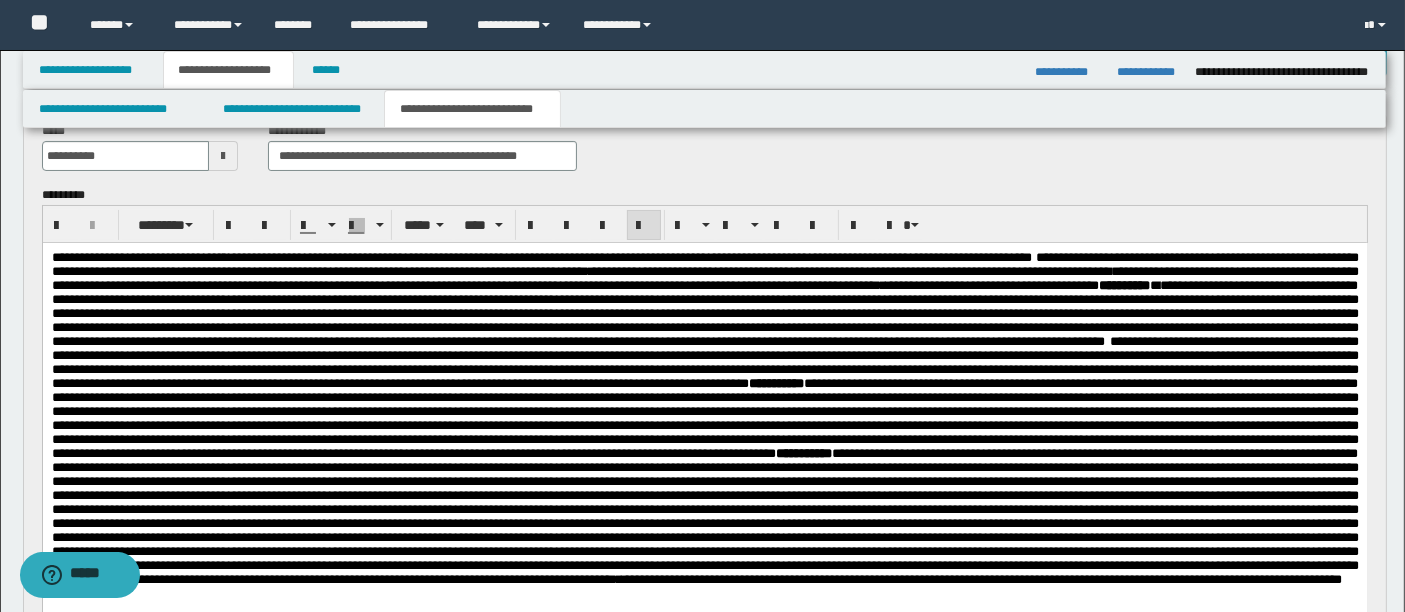 click on "**********" at bounding box center (704, 277) 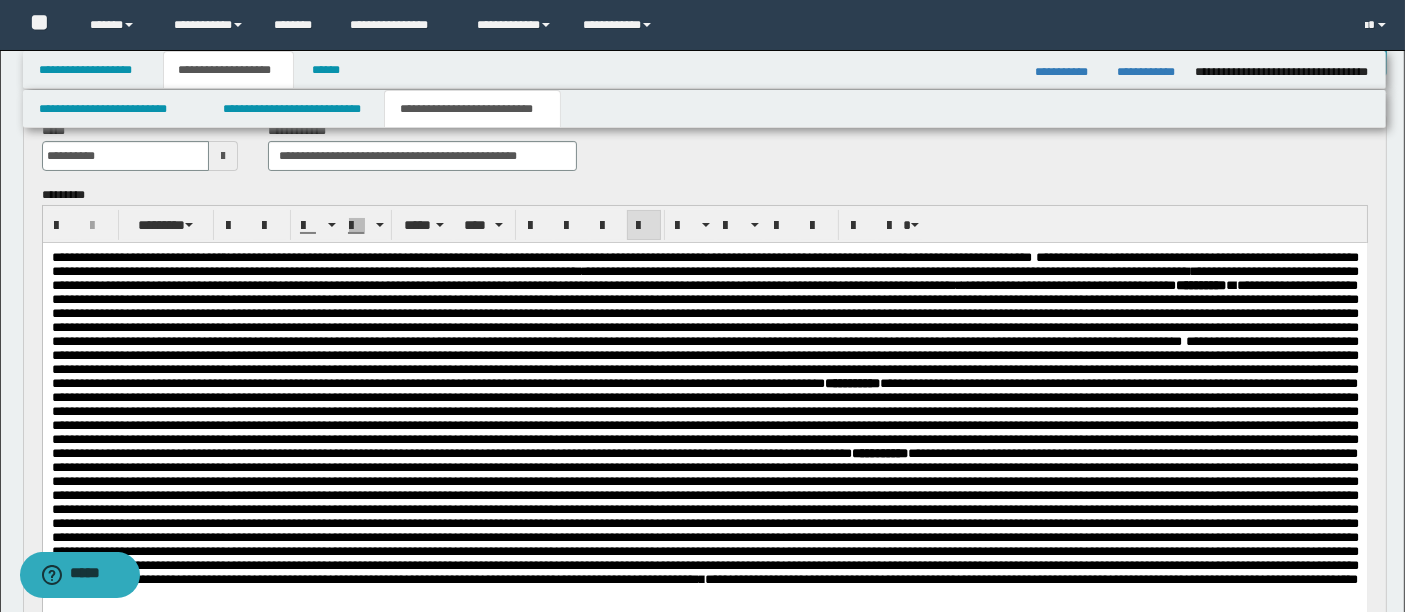 click at bounding box center [704, 312] 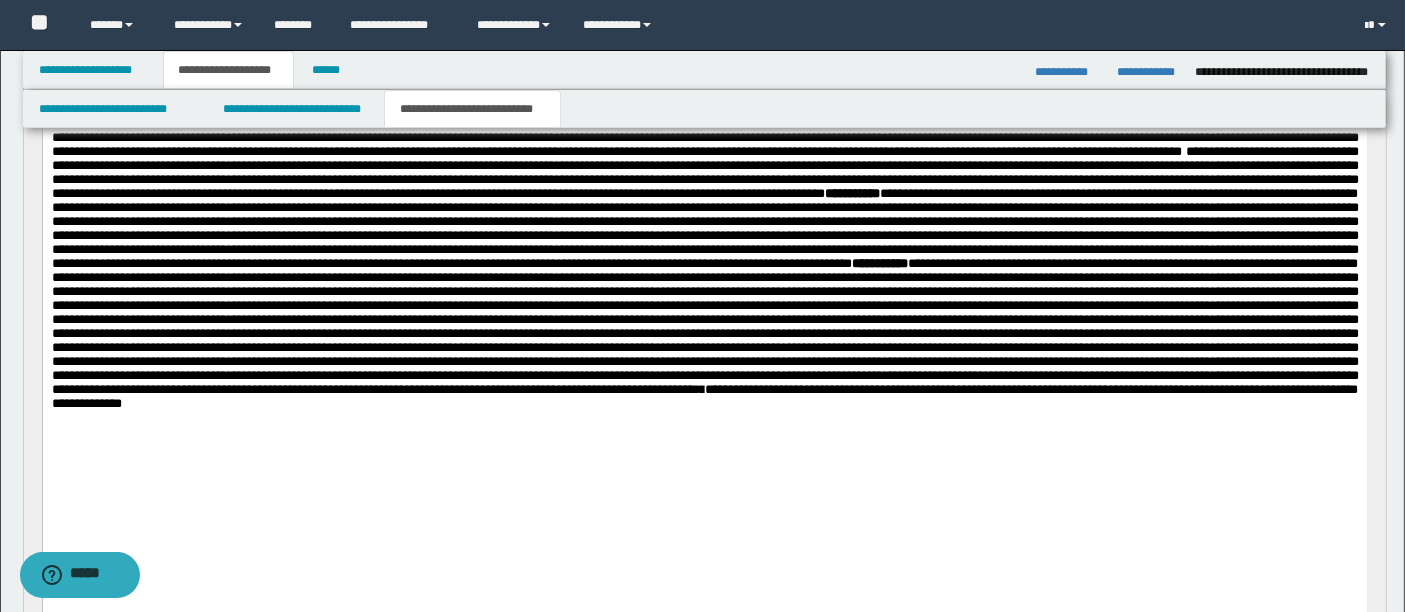 scroll, scrollTop: 305, scrollLeft: 0, axis: vertical 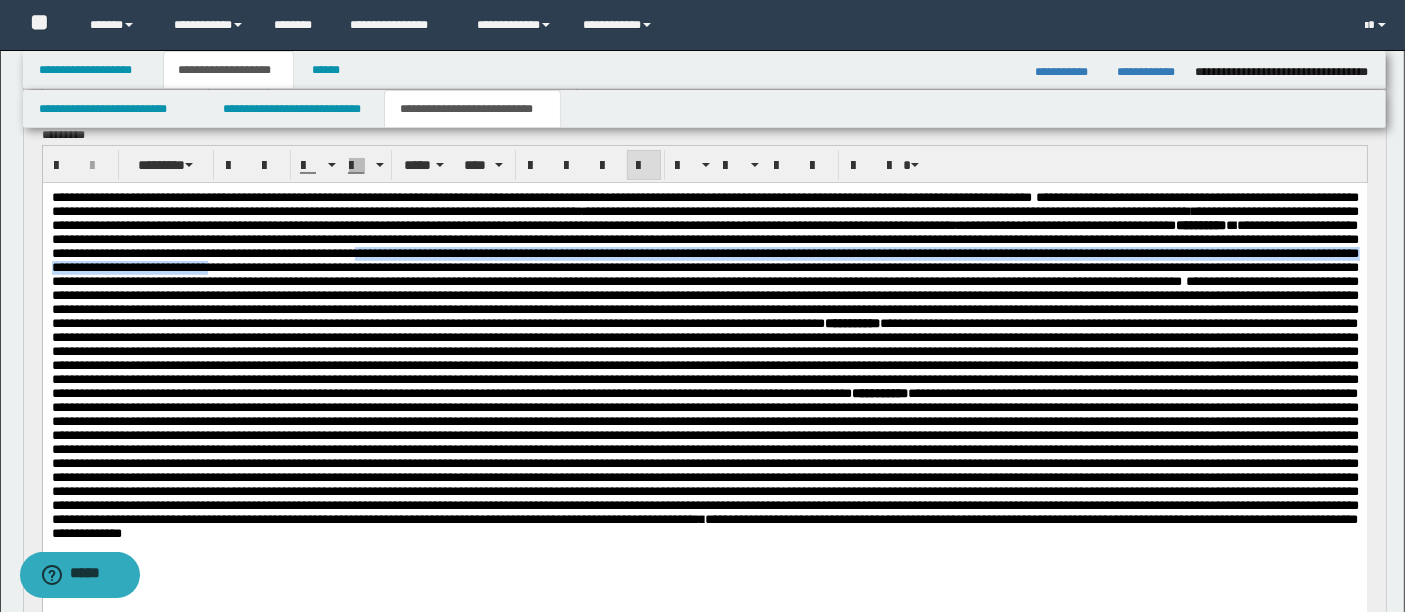drag, startPoint x: 242, startPoint y: 278, endPoint x: 309, endPoint y: 283, distance: 67.18631 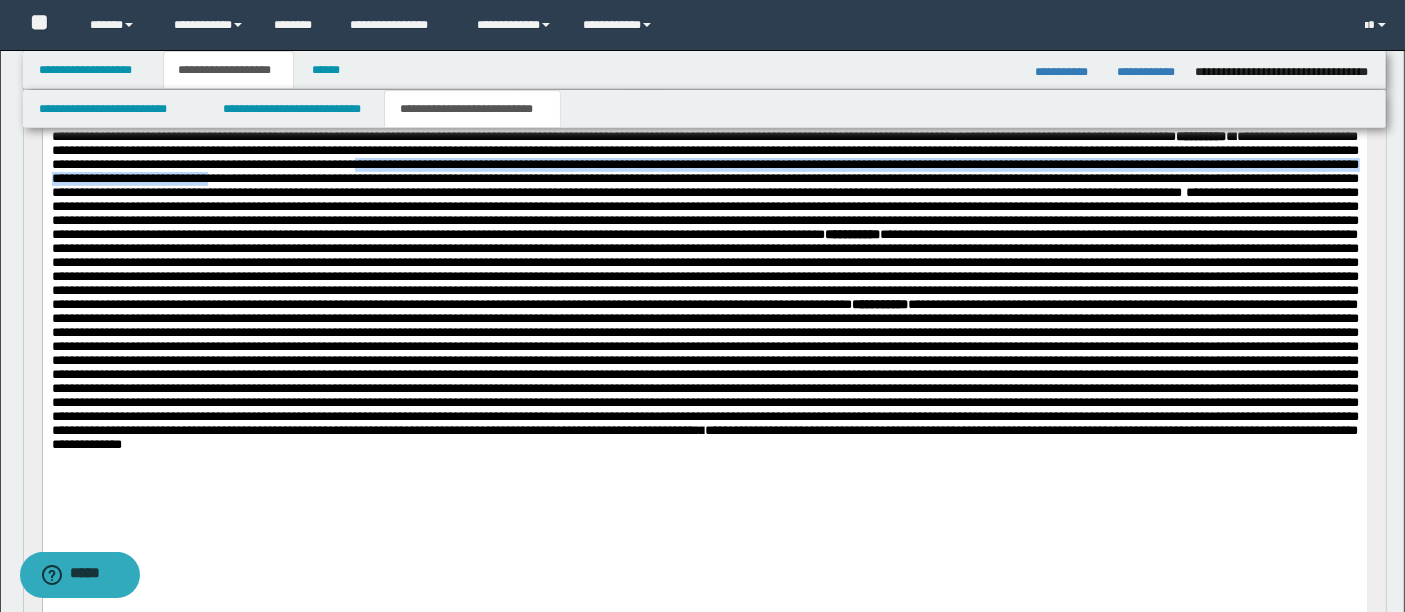 scroll, scrollTop: 269, scrollLeft: 0, axis: vertical 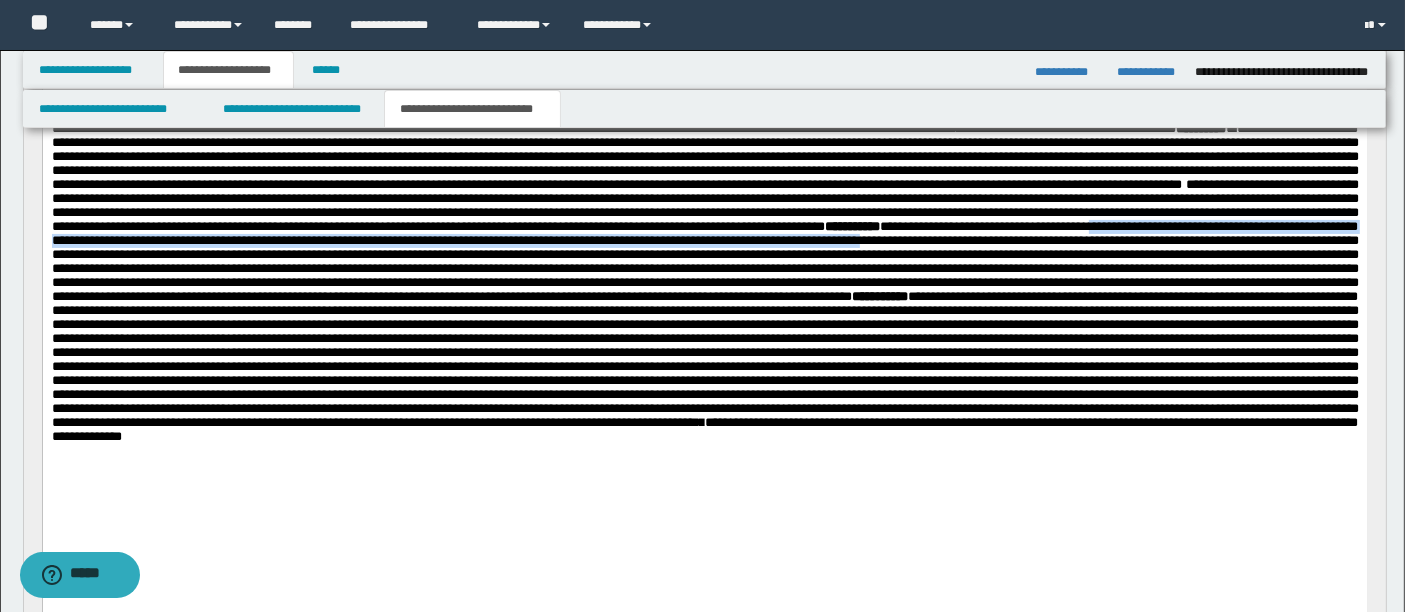 drag, startPoint x: 1063, startPoint y: 276, endPoint x: 1069, endPoint y: 287, distance: 12.529964 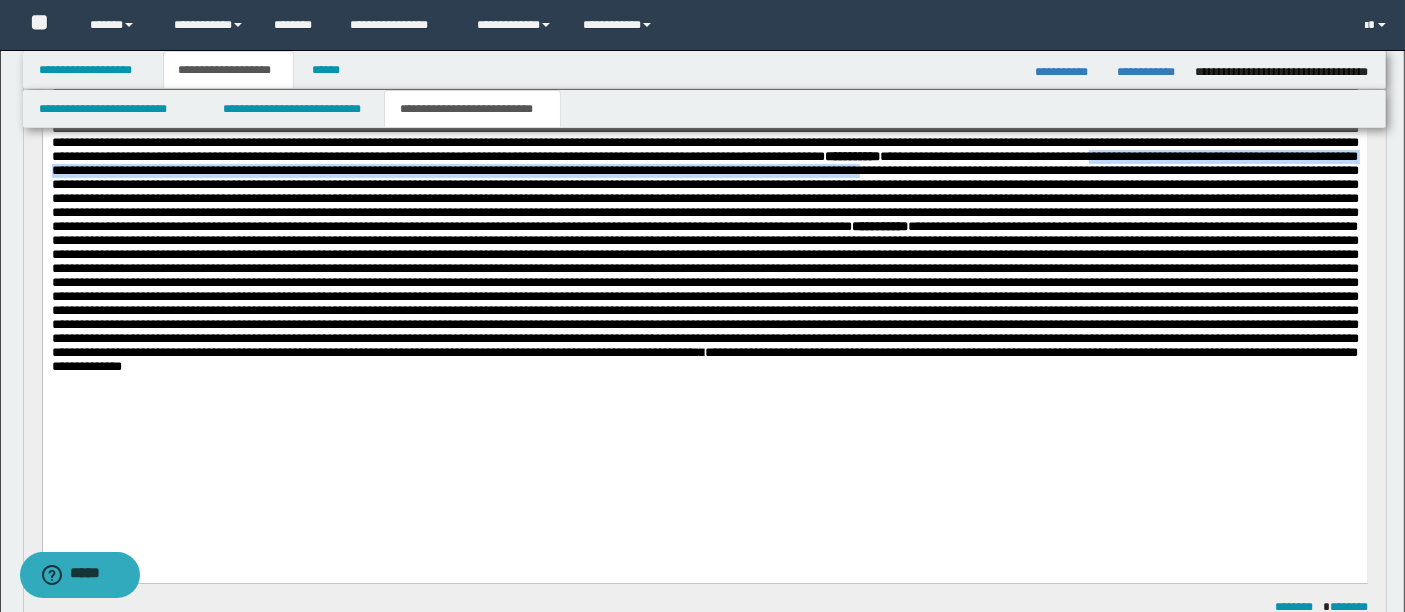 scroll, scrollTop: 341, scrollLeft: 0, axis: vertical 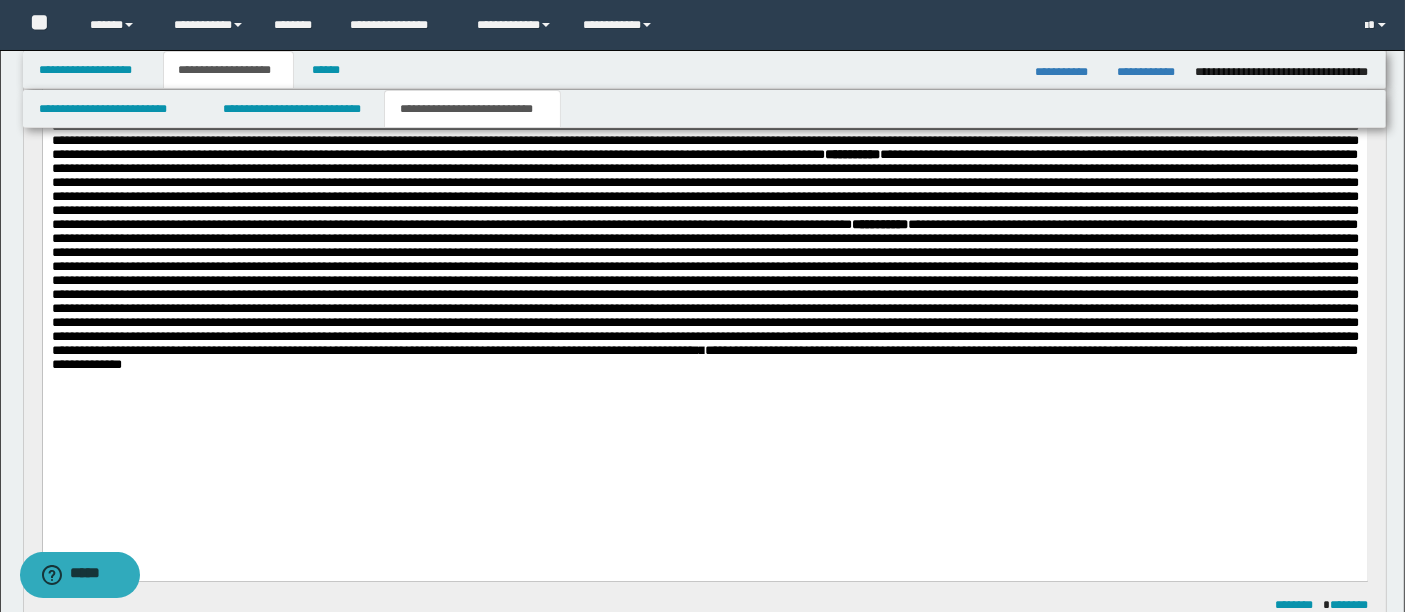 click on "**********" at bounding box center (704, 221) 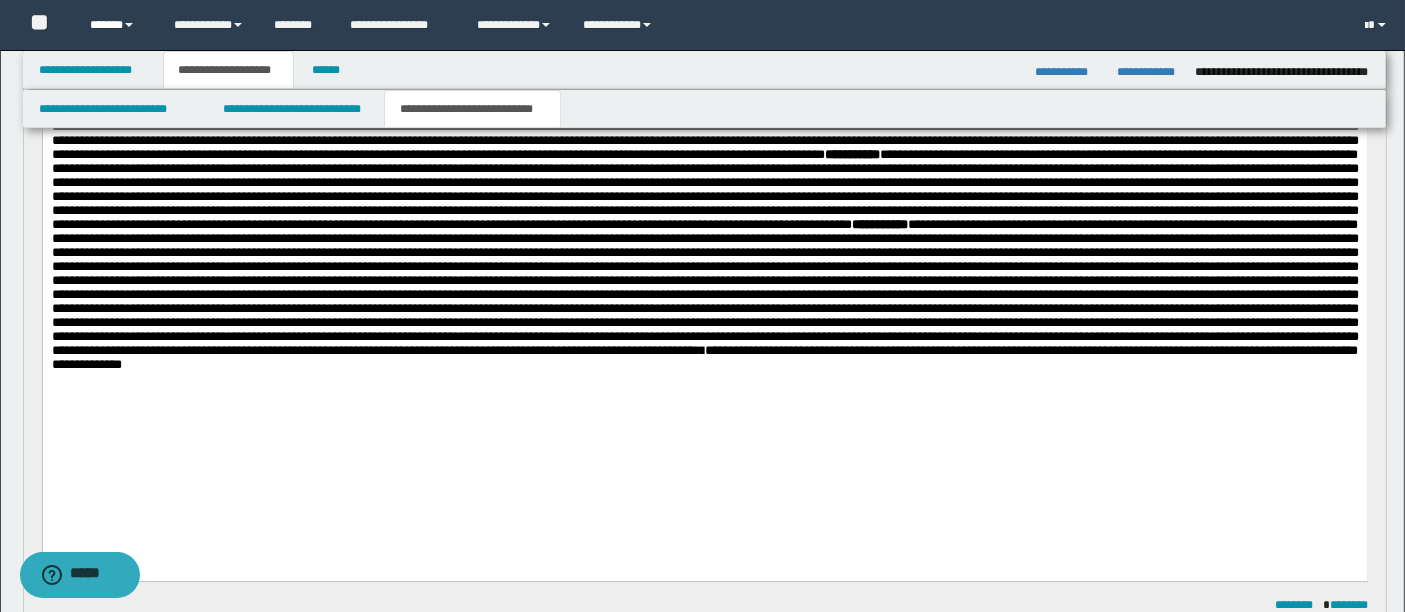 click on "******" at bounding box center [117, 25] 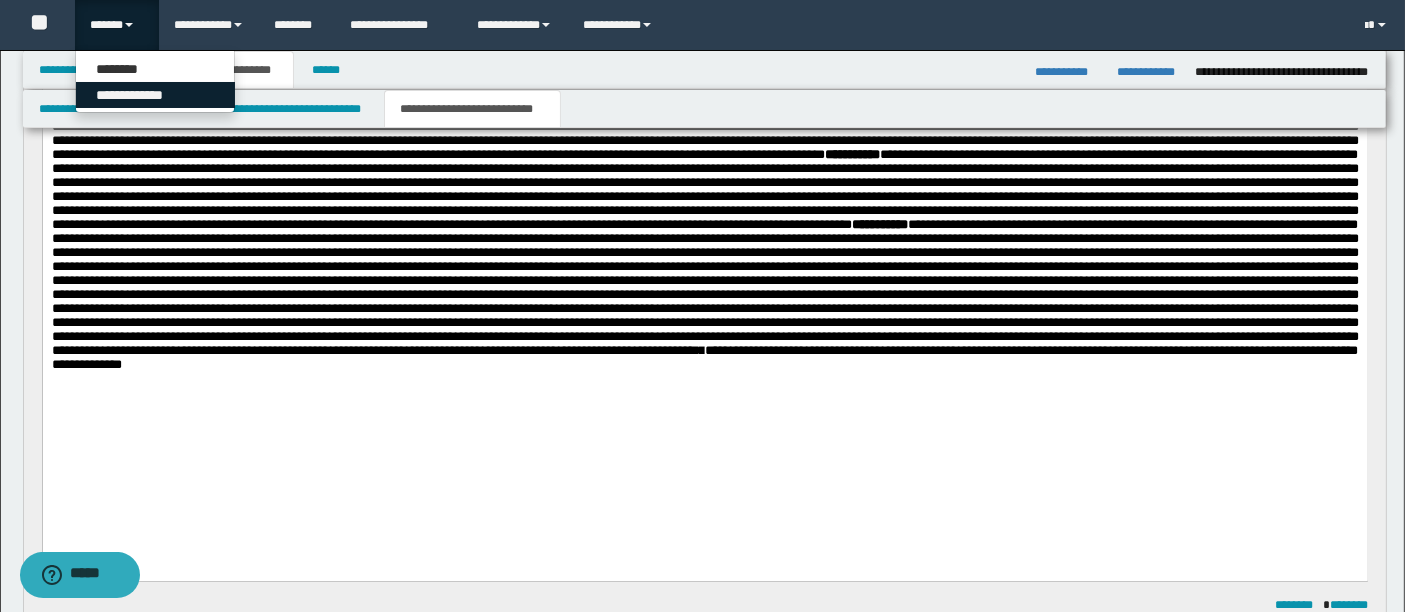 click on "**********" at bounding box center [155, 95] 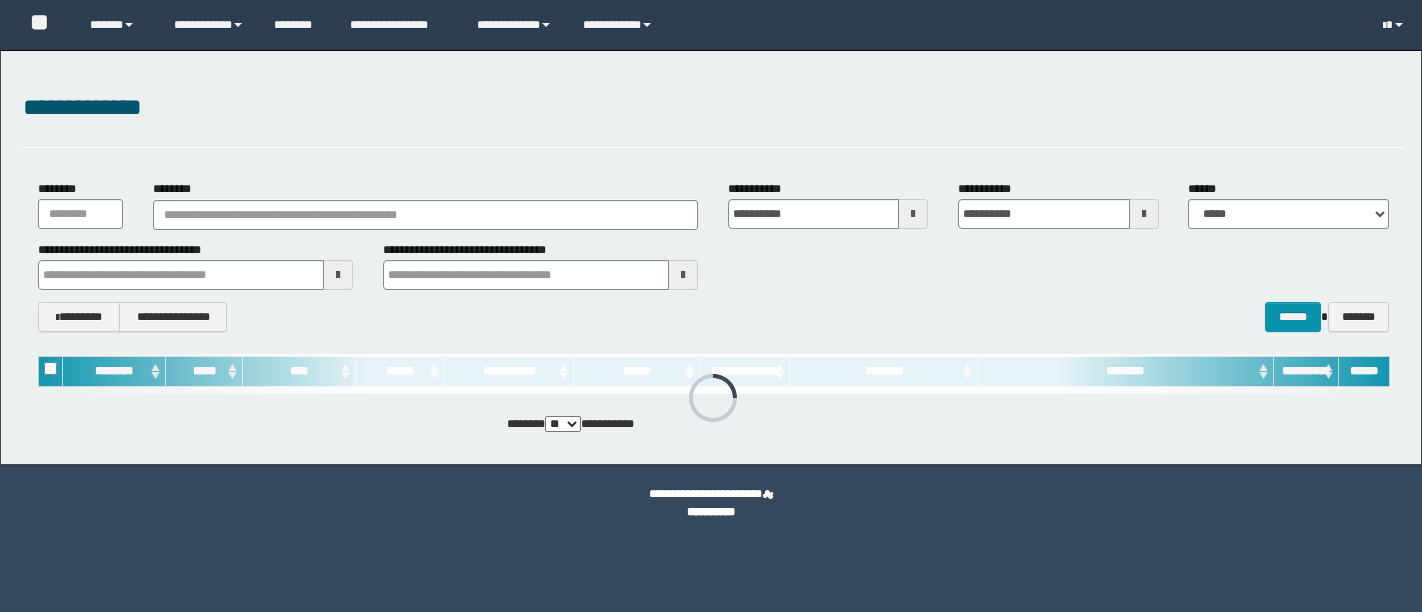 scroll, scrollTop: 0, scrollLeft: 0, axis: both 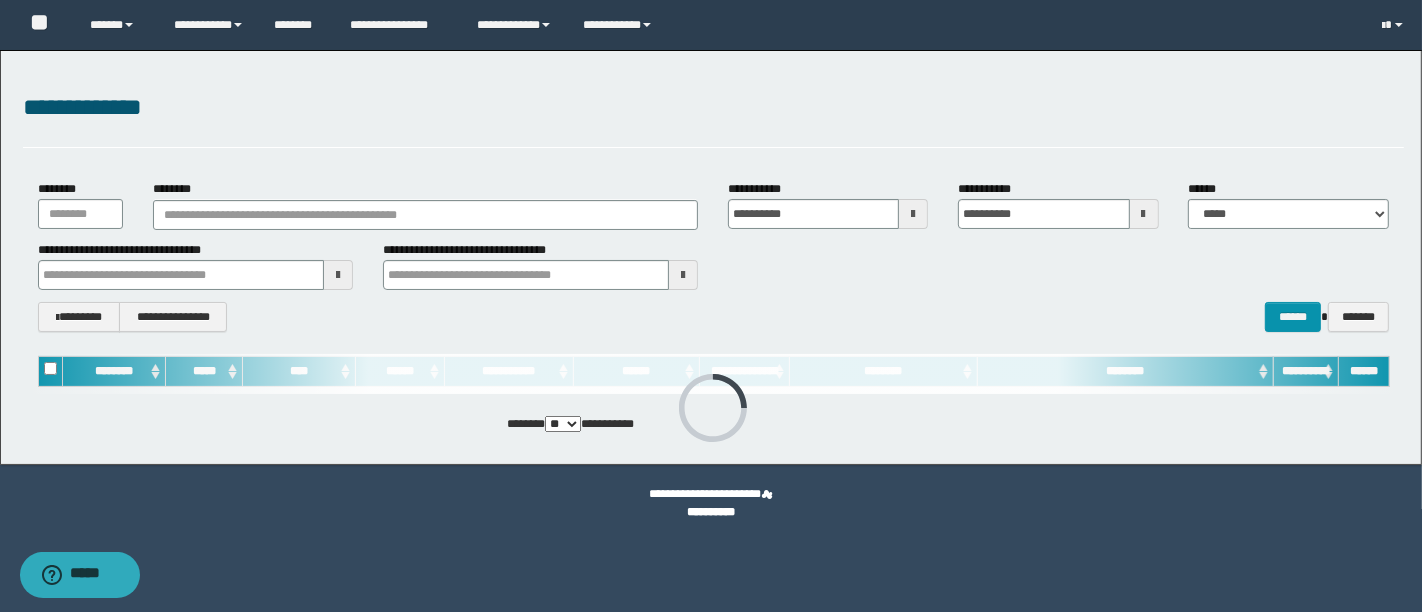 click on "**********" at bounding box center (711, 504) 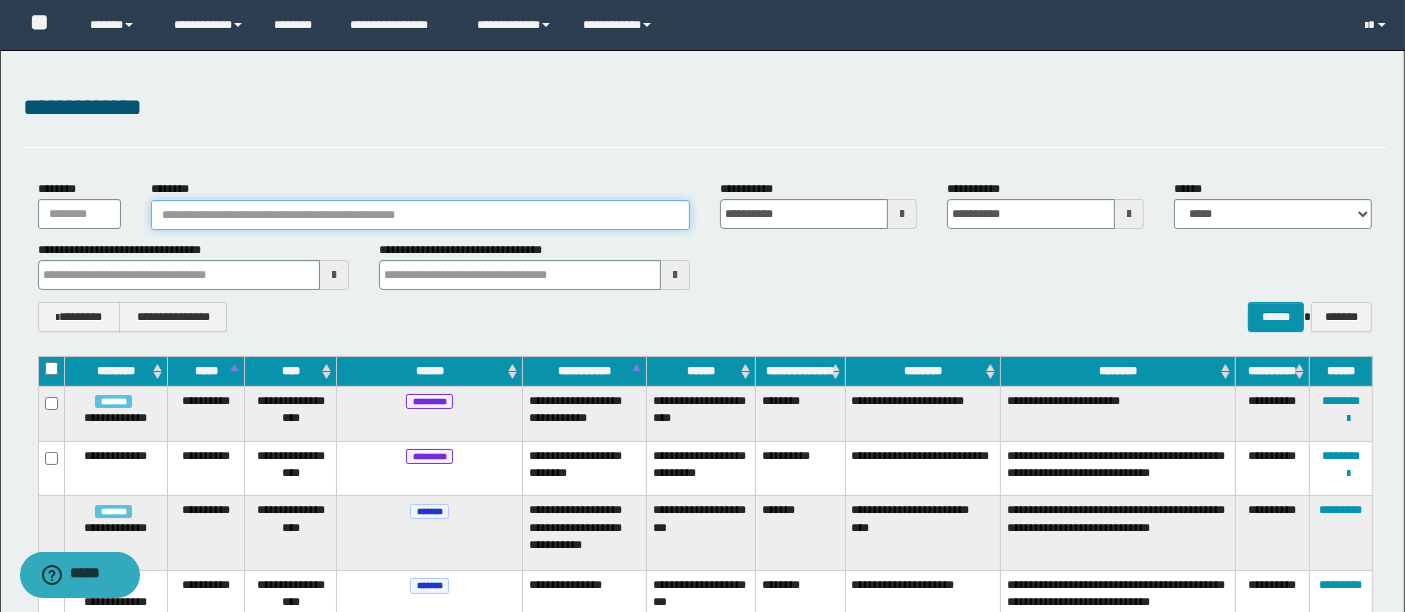 click on "********" at bounding box center (420, 215) 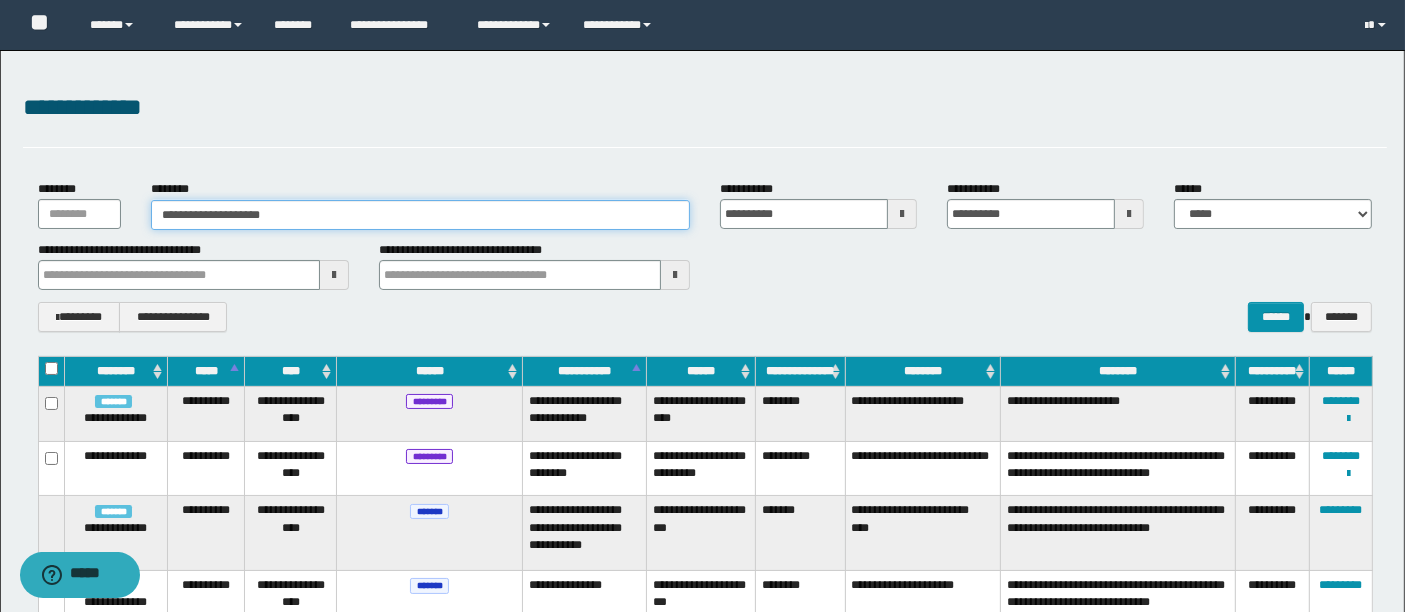 type on "**********" 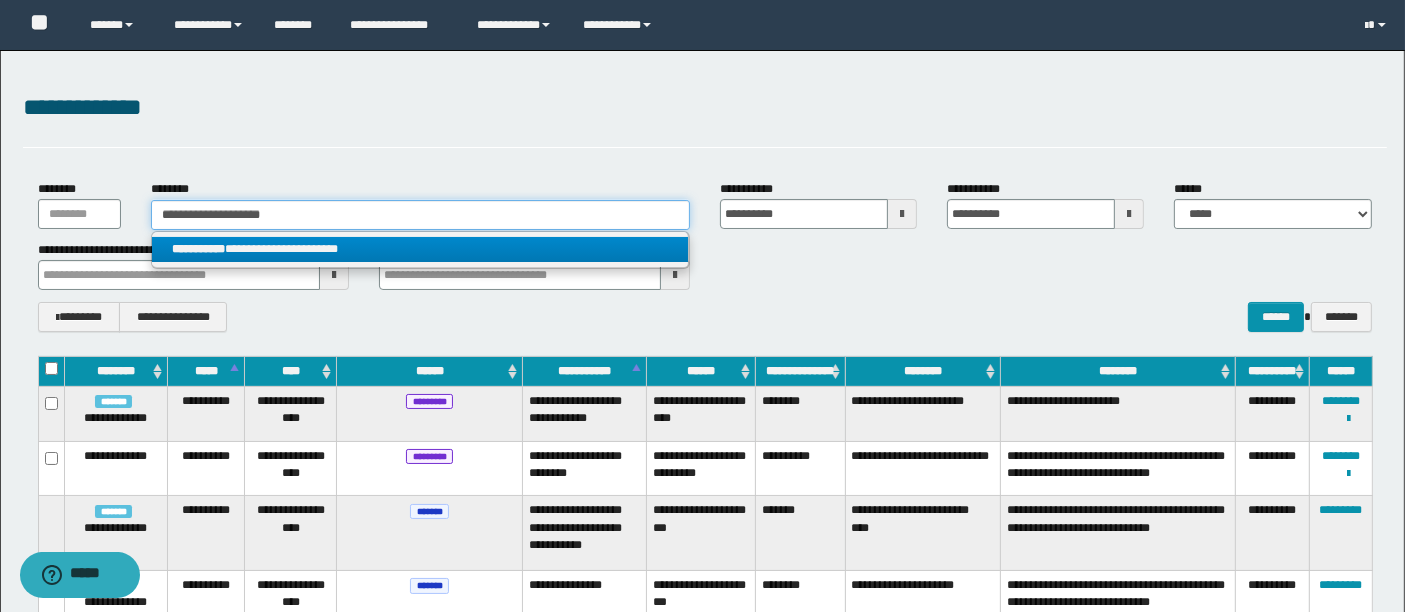 type on "**********" 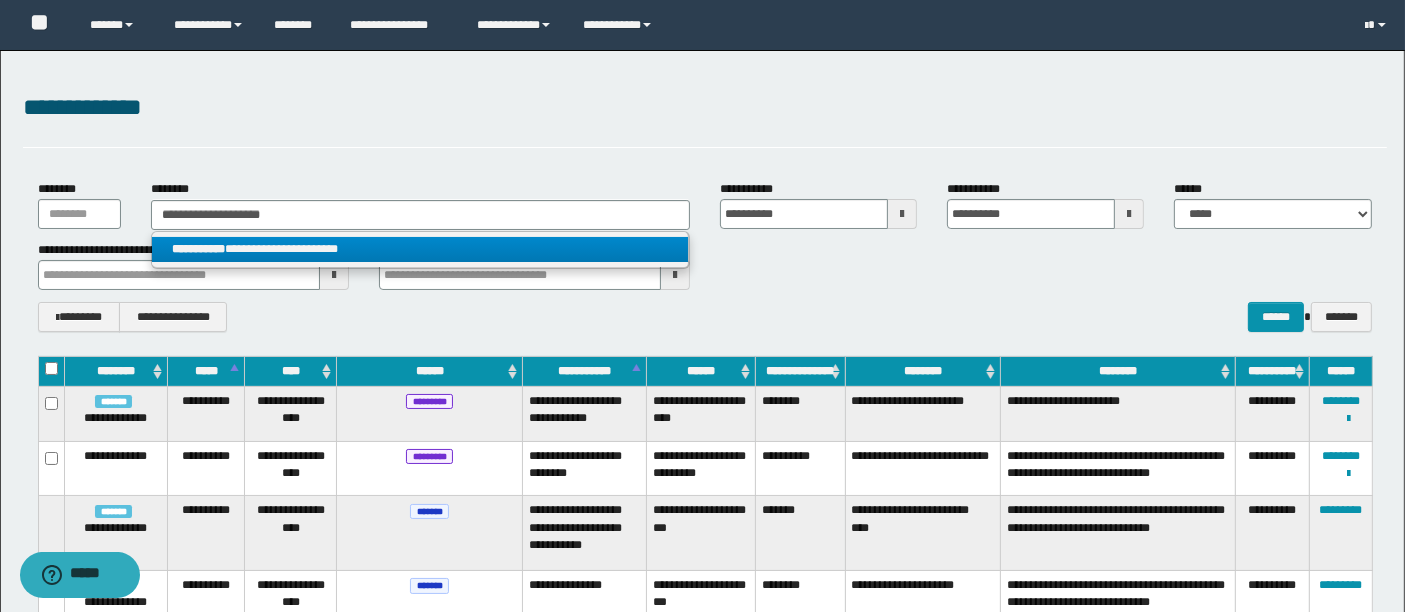 click on "**********" at bounding box center [420, 249] 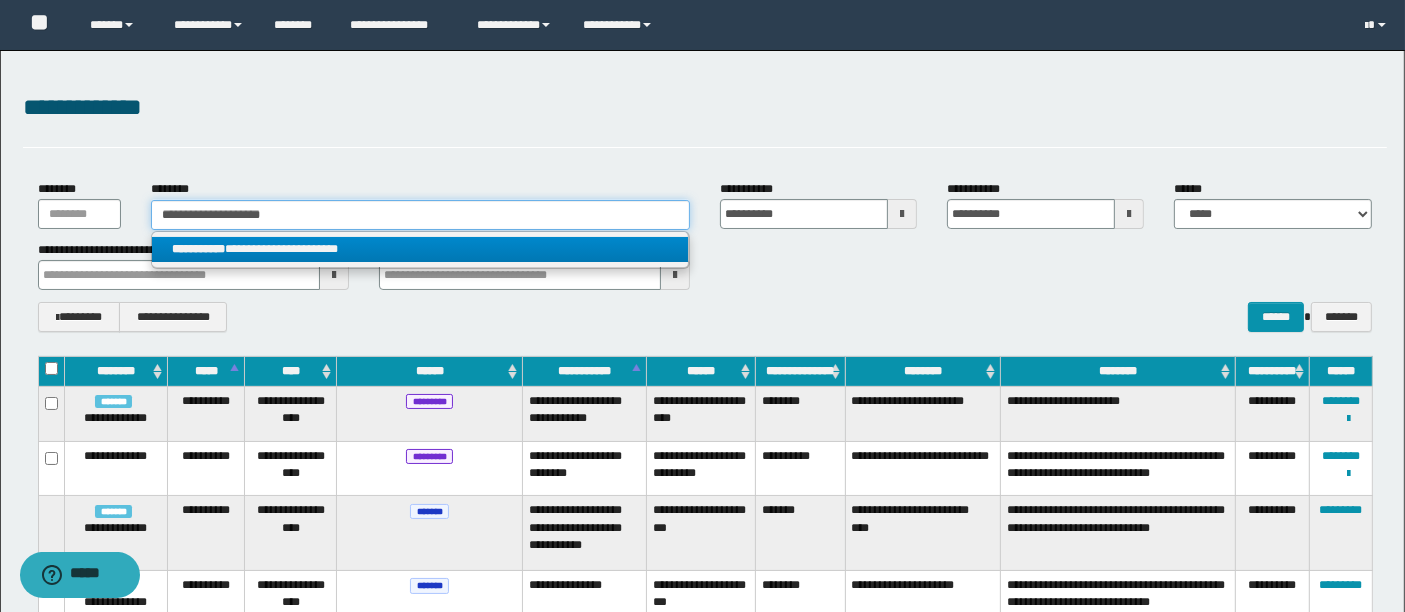 type 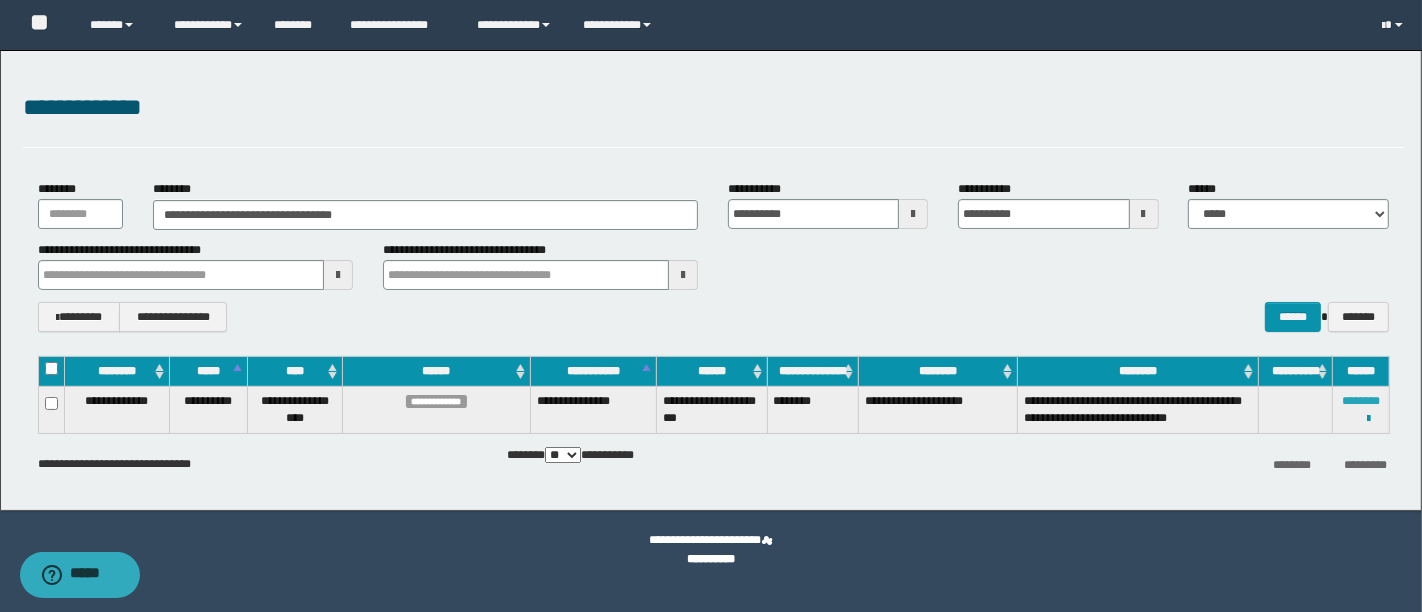 click on "********" at bounding box center (1361, 401) 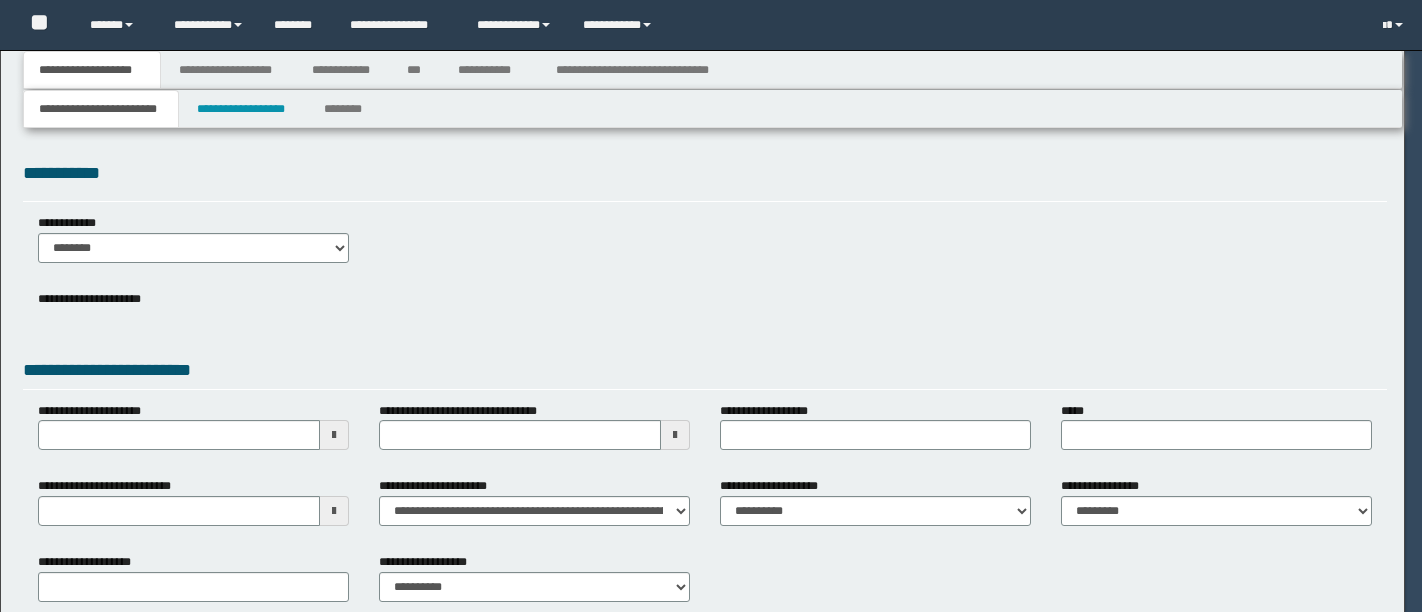 scroll, scrollTop: 0, scrollLeft: 0, axis: both 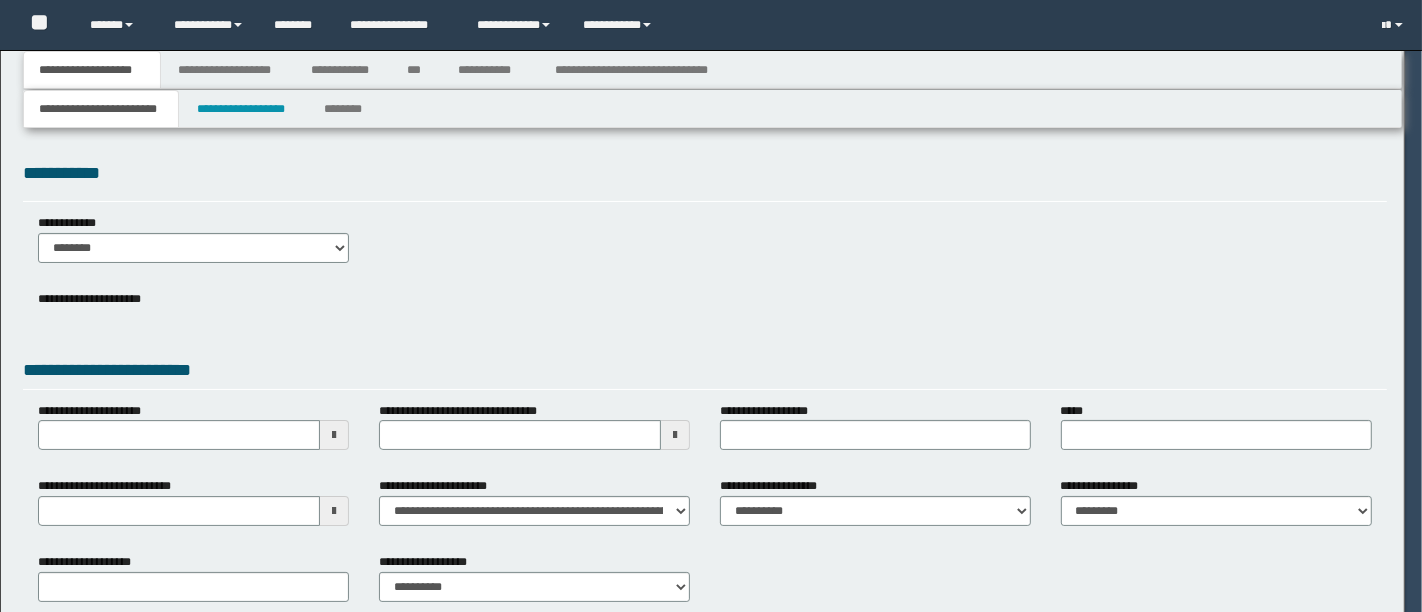 select on "*" 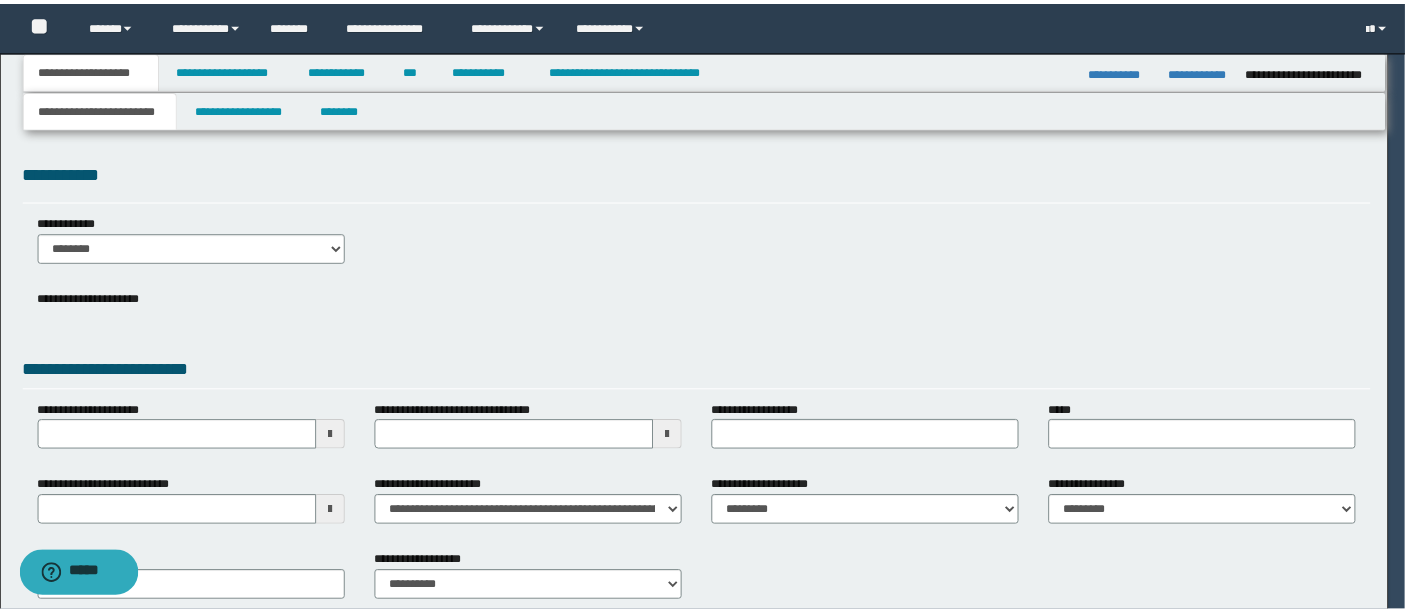 scroll, scrollTop: 0, scrollLeft: 0, axis: both 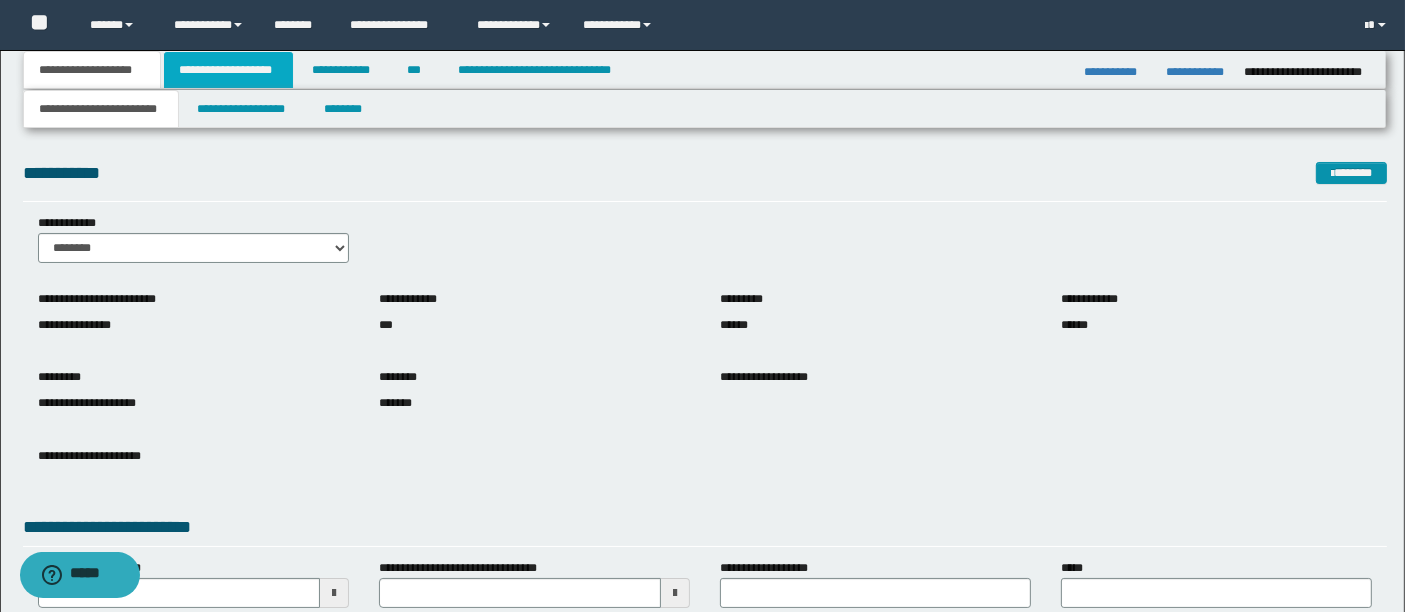 click on "**********" at bounding box center (228, 70) 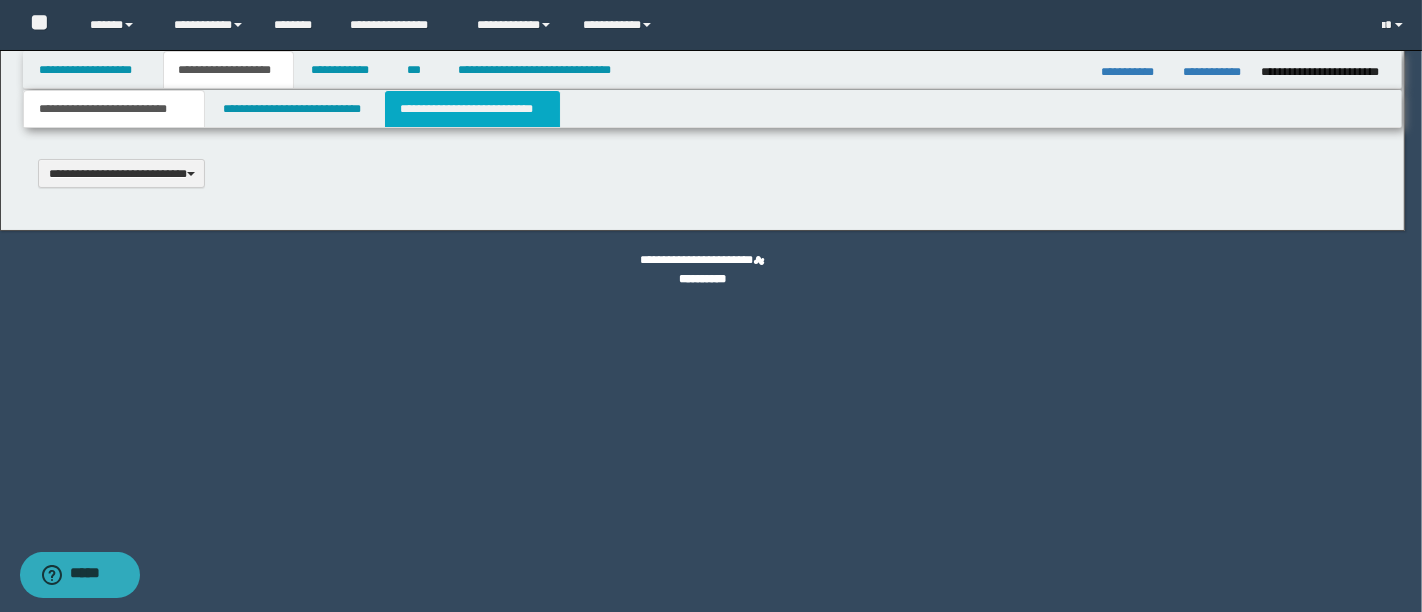 type 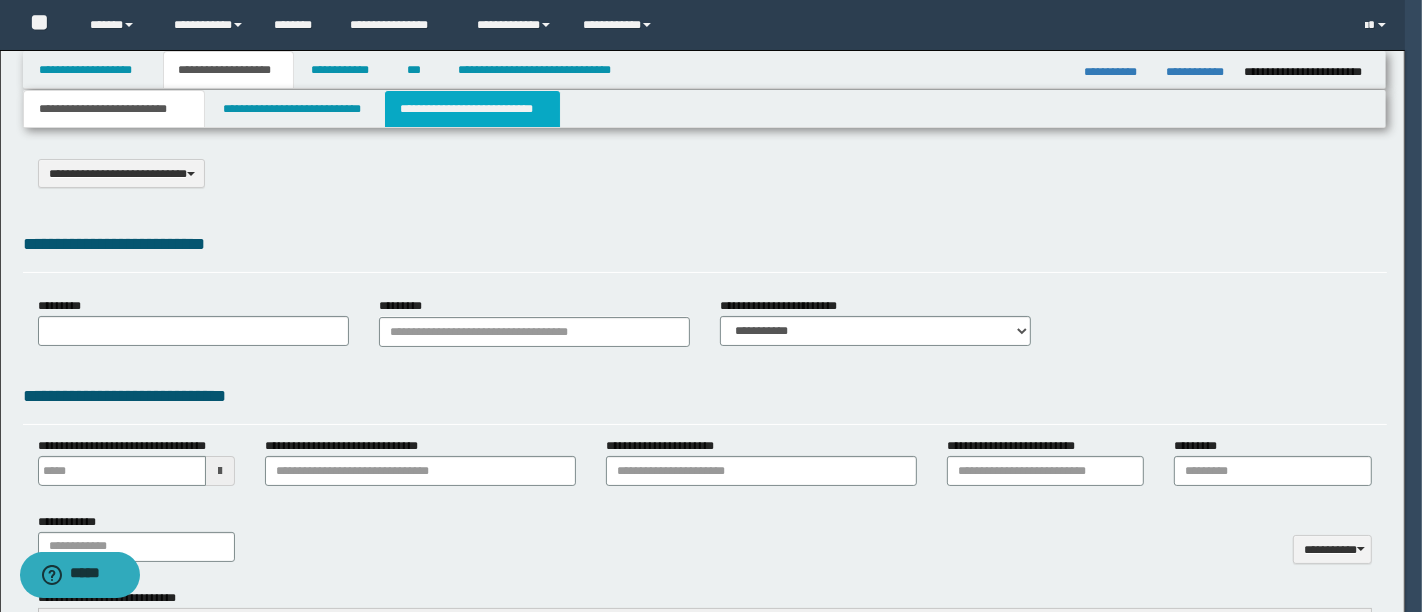 select on "*" 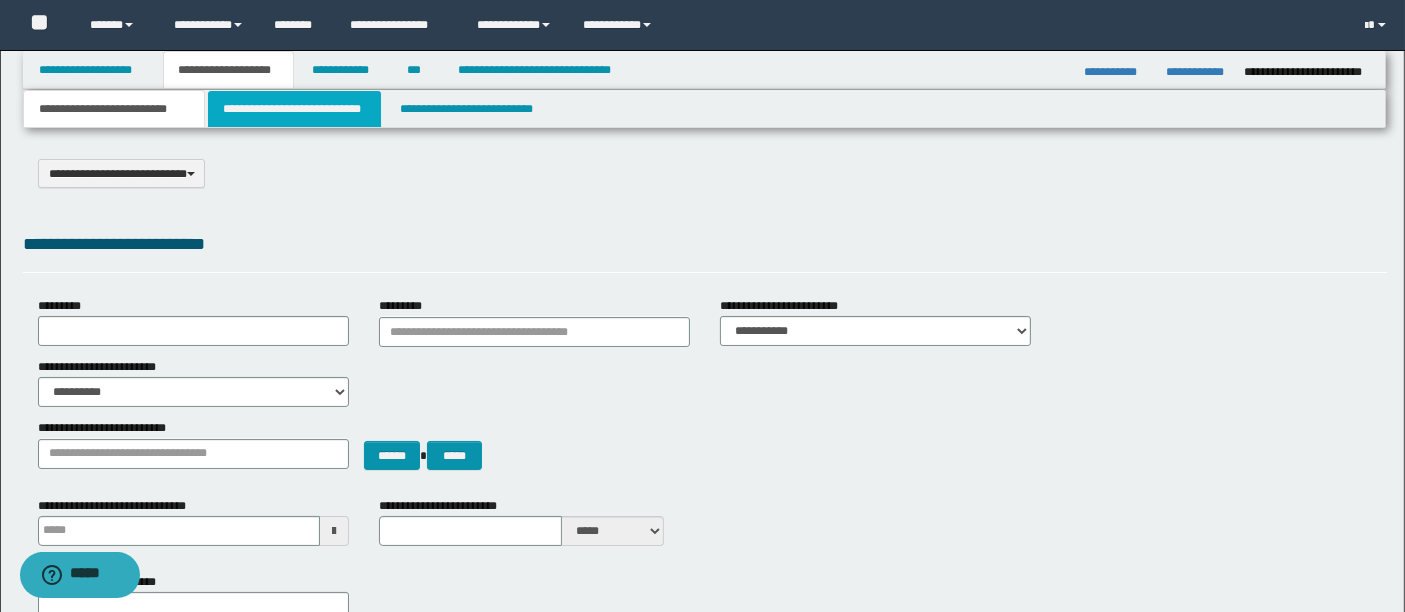 click on "**********" at bounding box center (294, 109) 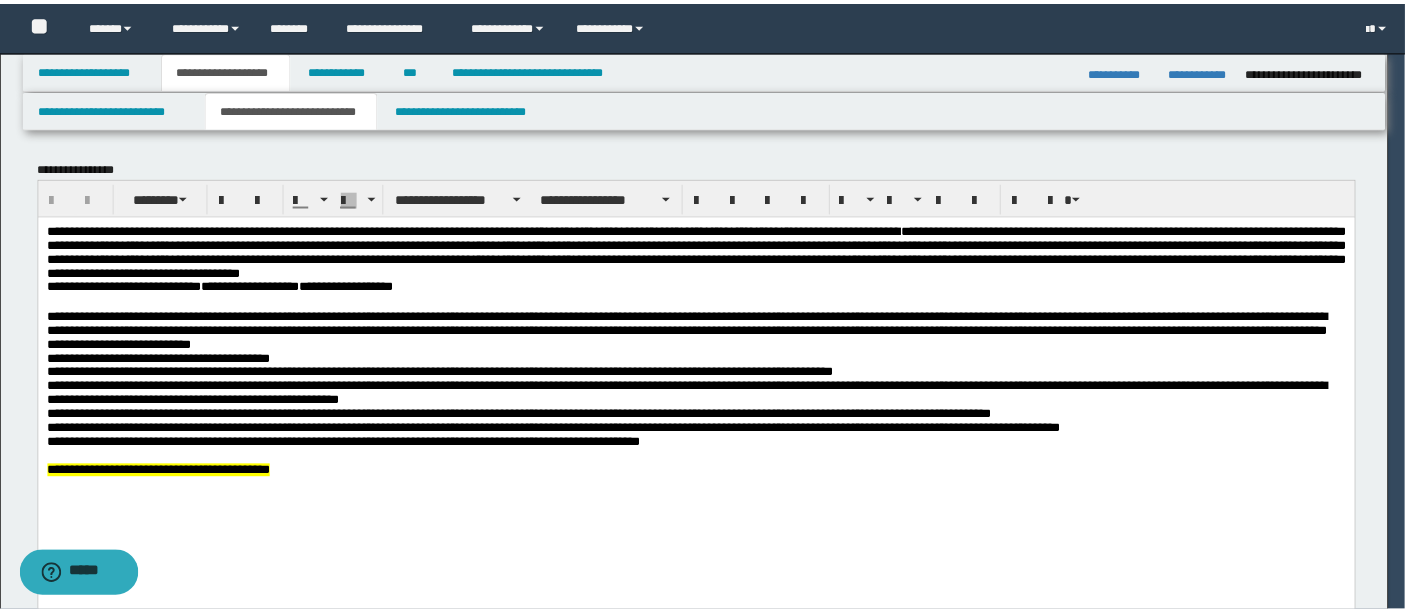 scroll, scrollTop: 0, scrollLeft: 0, axis: both 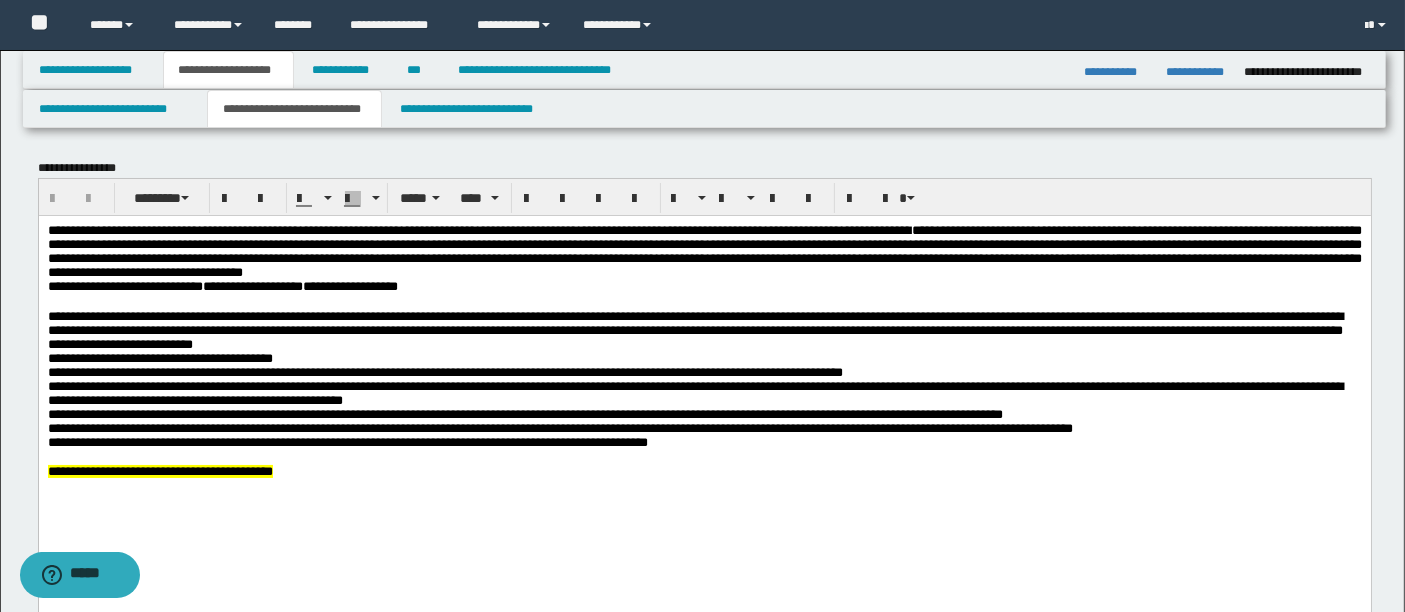 click on "**********" at bounding box center [704, 375] 